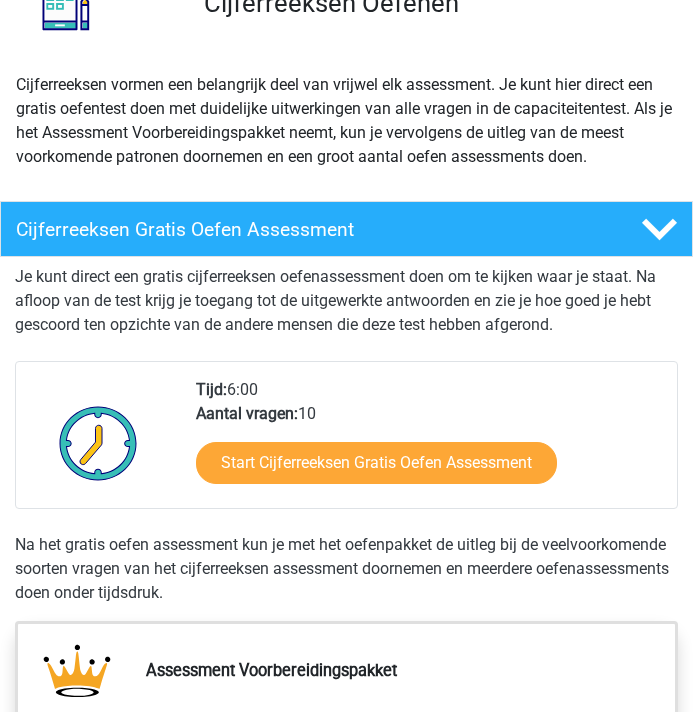 scroll, scrollTop: 195, scrollLeft: 0, axis: vertical 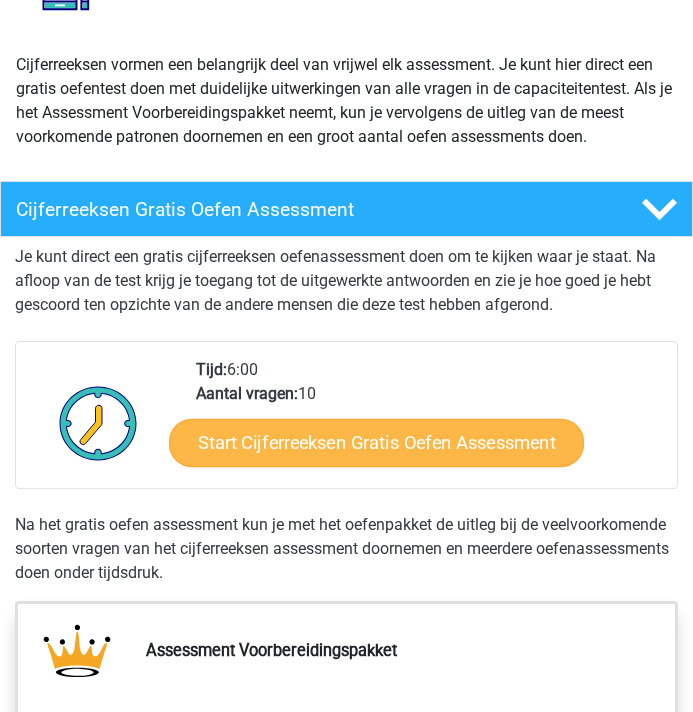 click on "Start Cijferreeksen
Gratis Oefen Assessment" at bounding box center (376, 443) 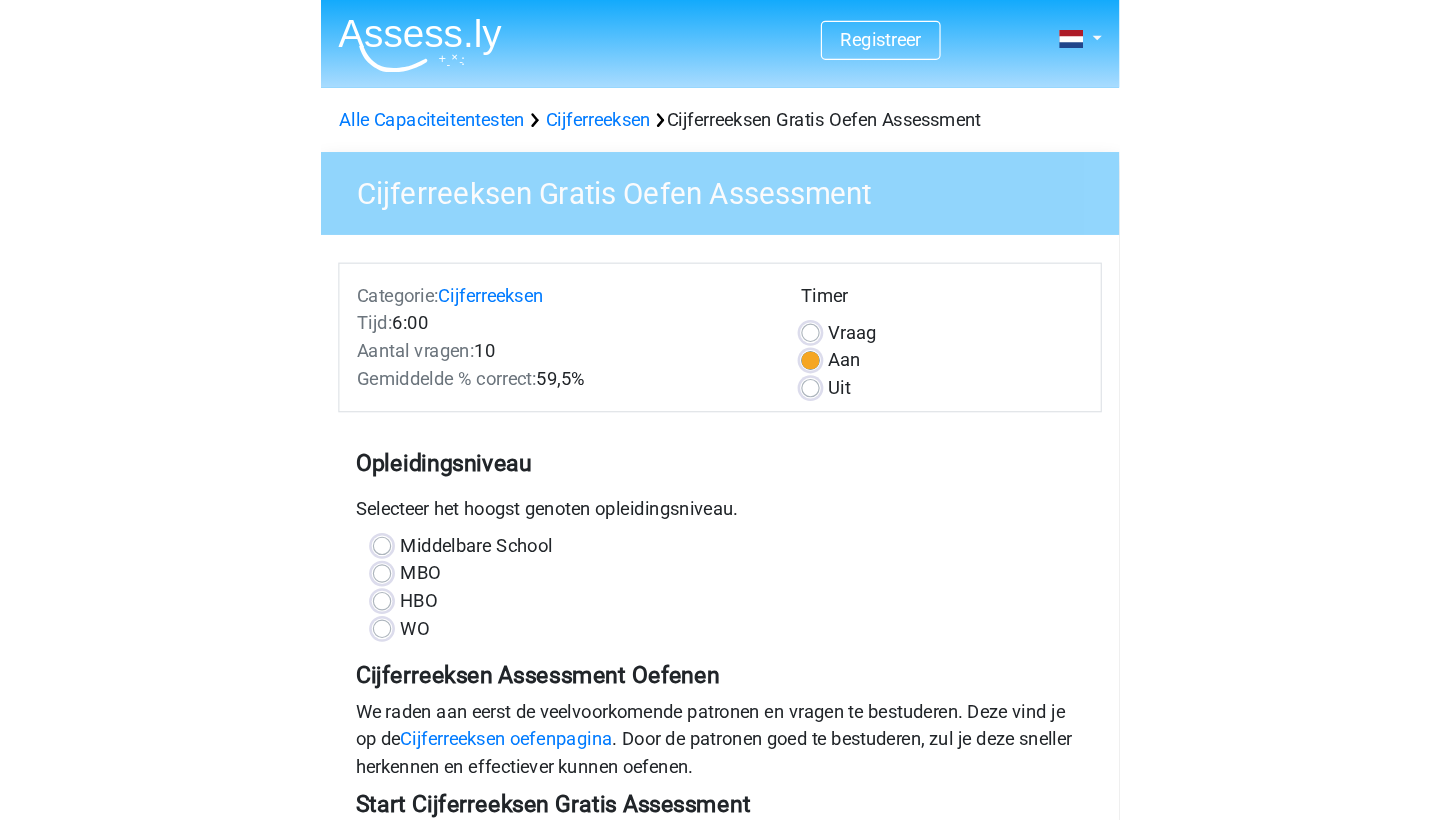 scroll, scrollTop: 0, scrollLeft: 0, axis: both 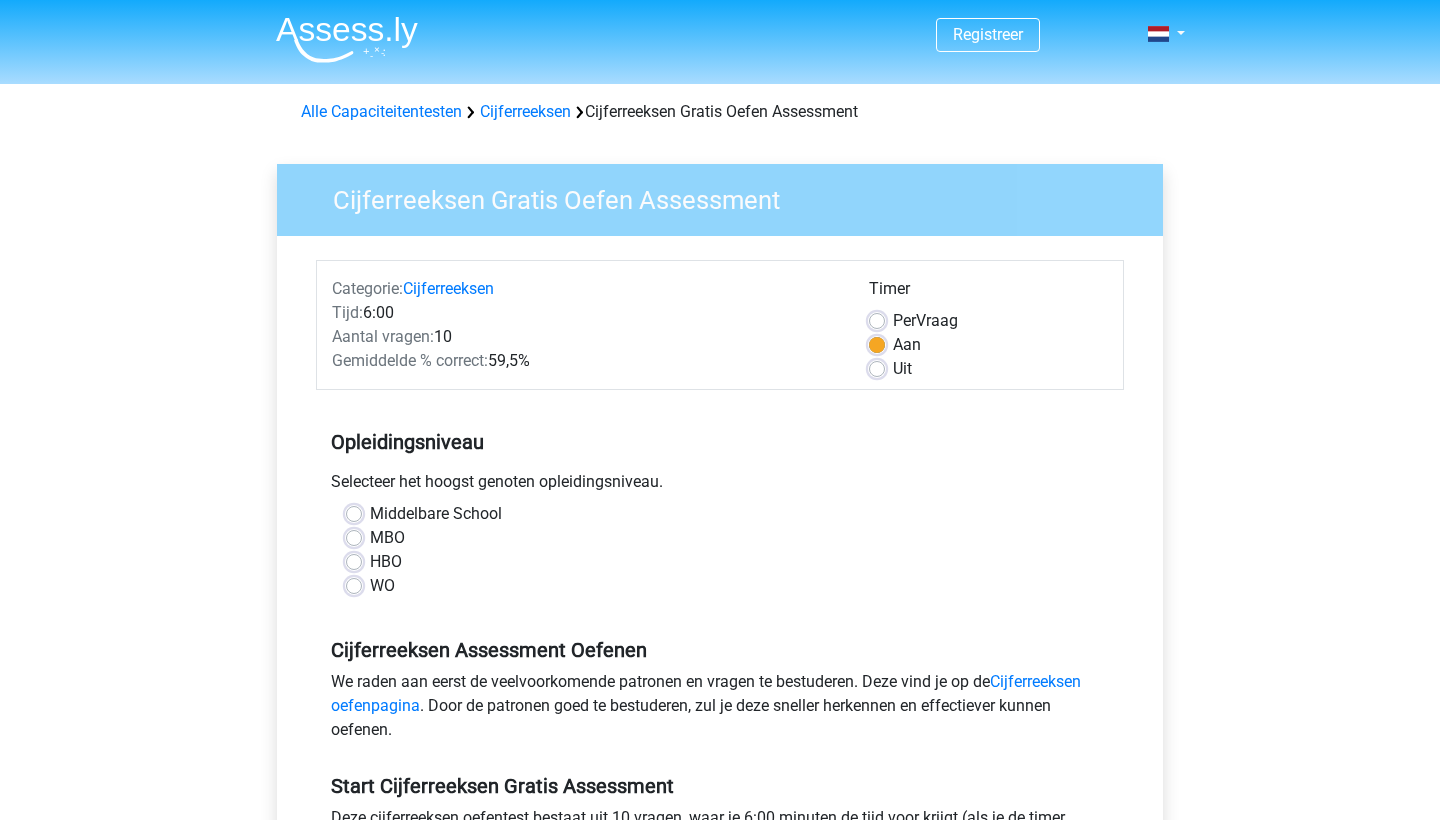 click on "Middelbare School" at bounding box center (436, 514) 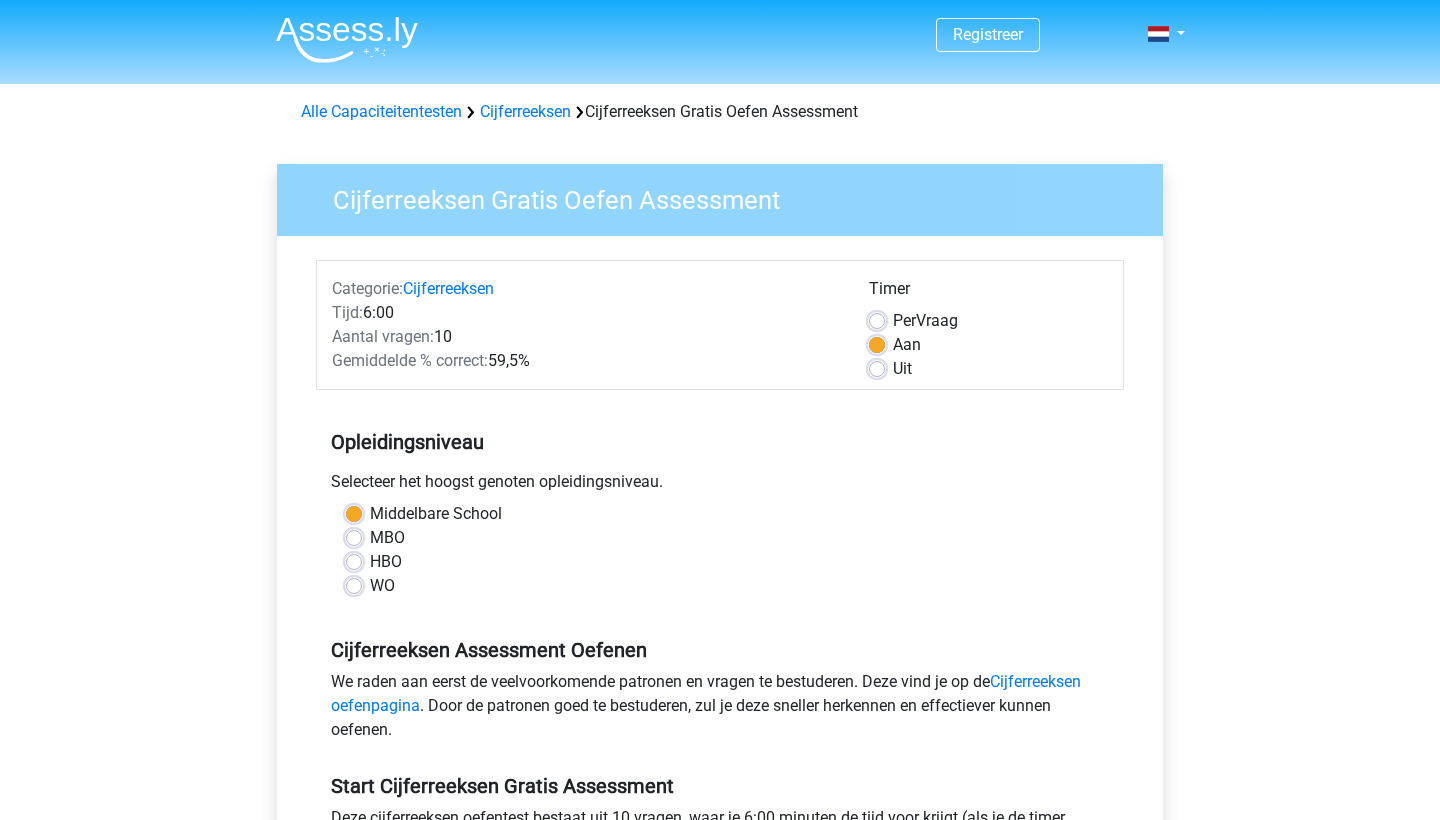 scroll, scrollTop: 0, scrollLeft: 0, axis: both 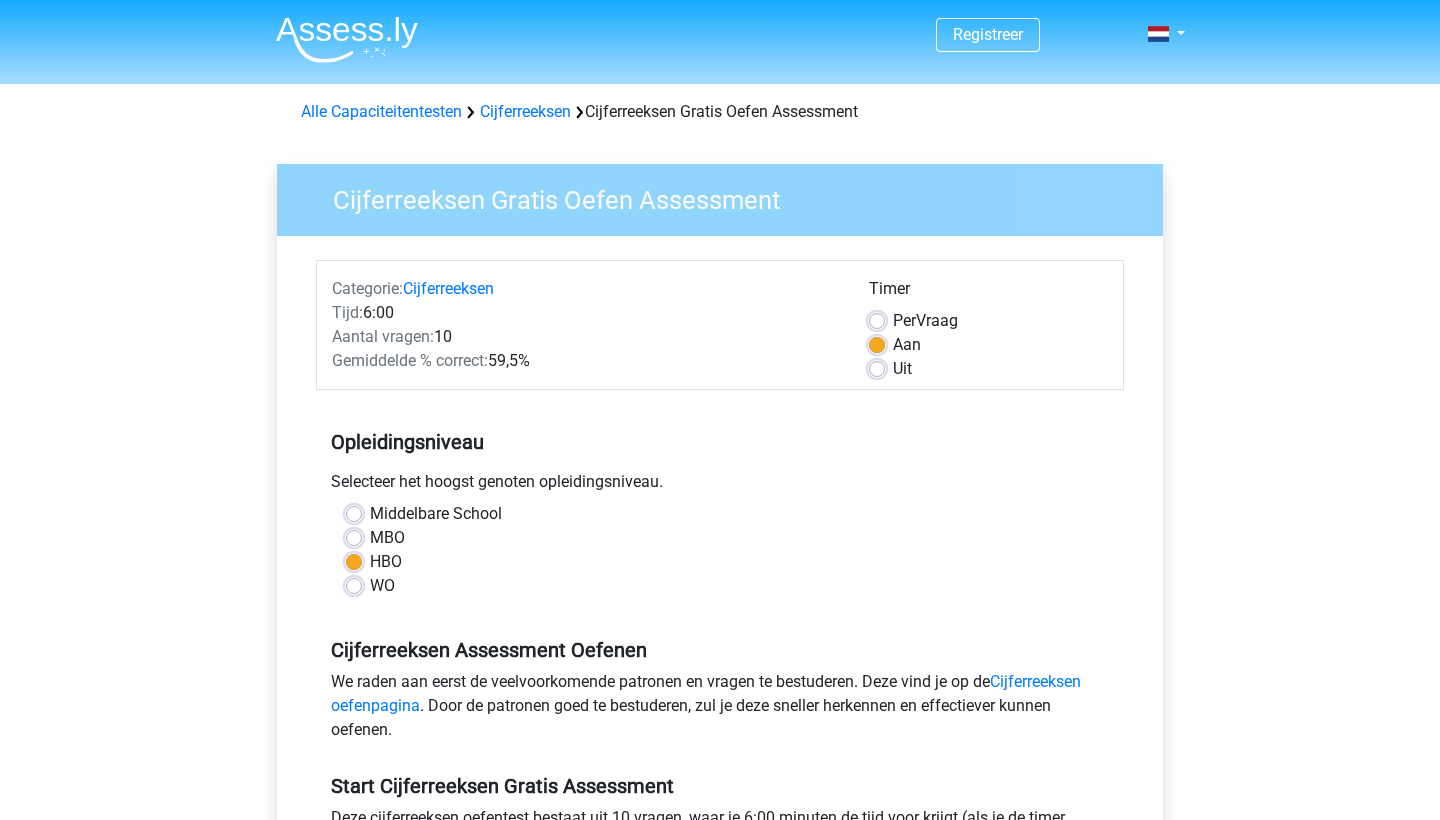 click on "Middelbare School" at bounding box center [436, 514] 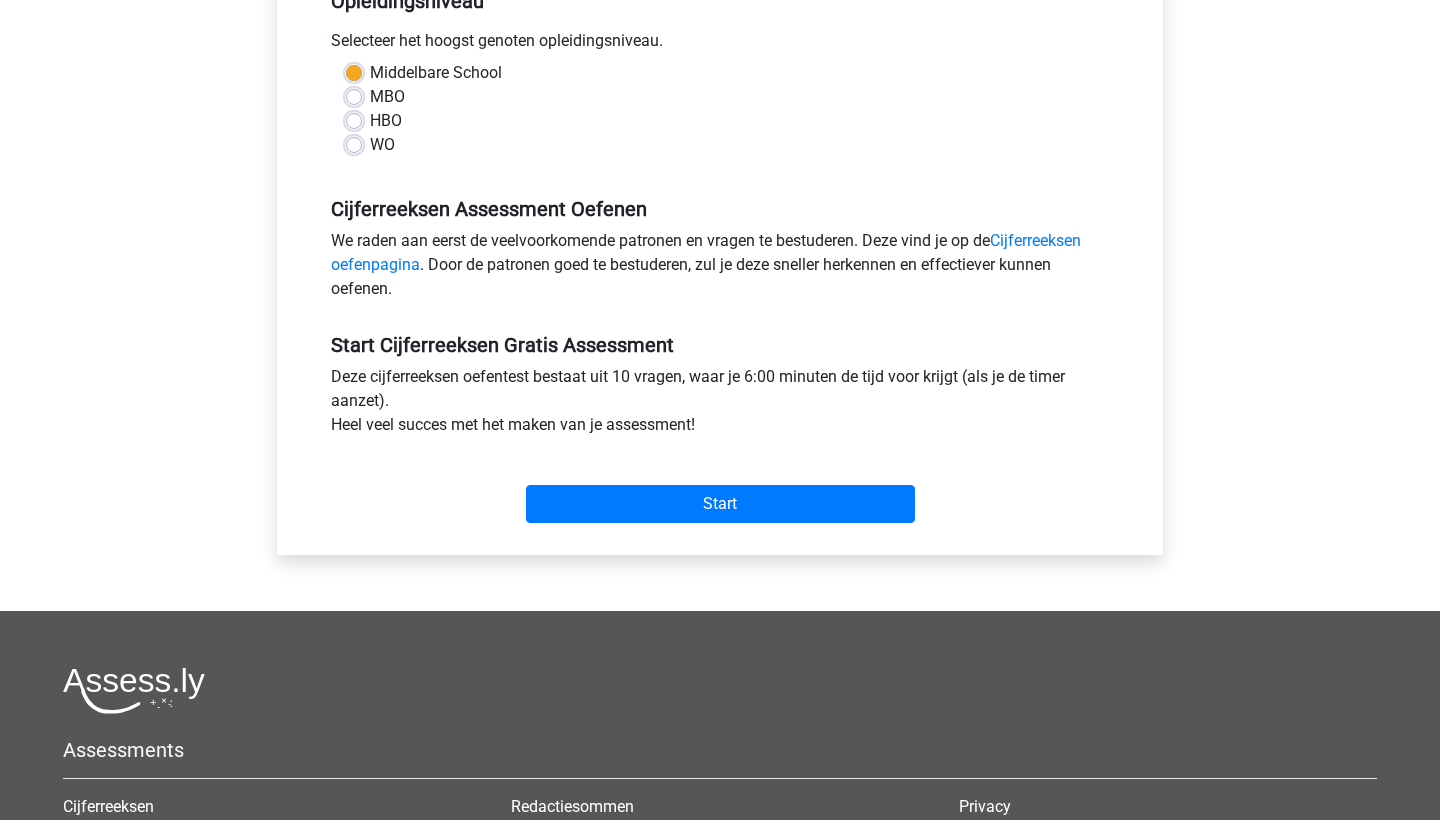 scroll, scrollTop: 451, scrollLeft: 0, axis: vertical 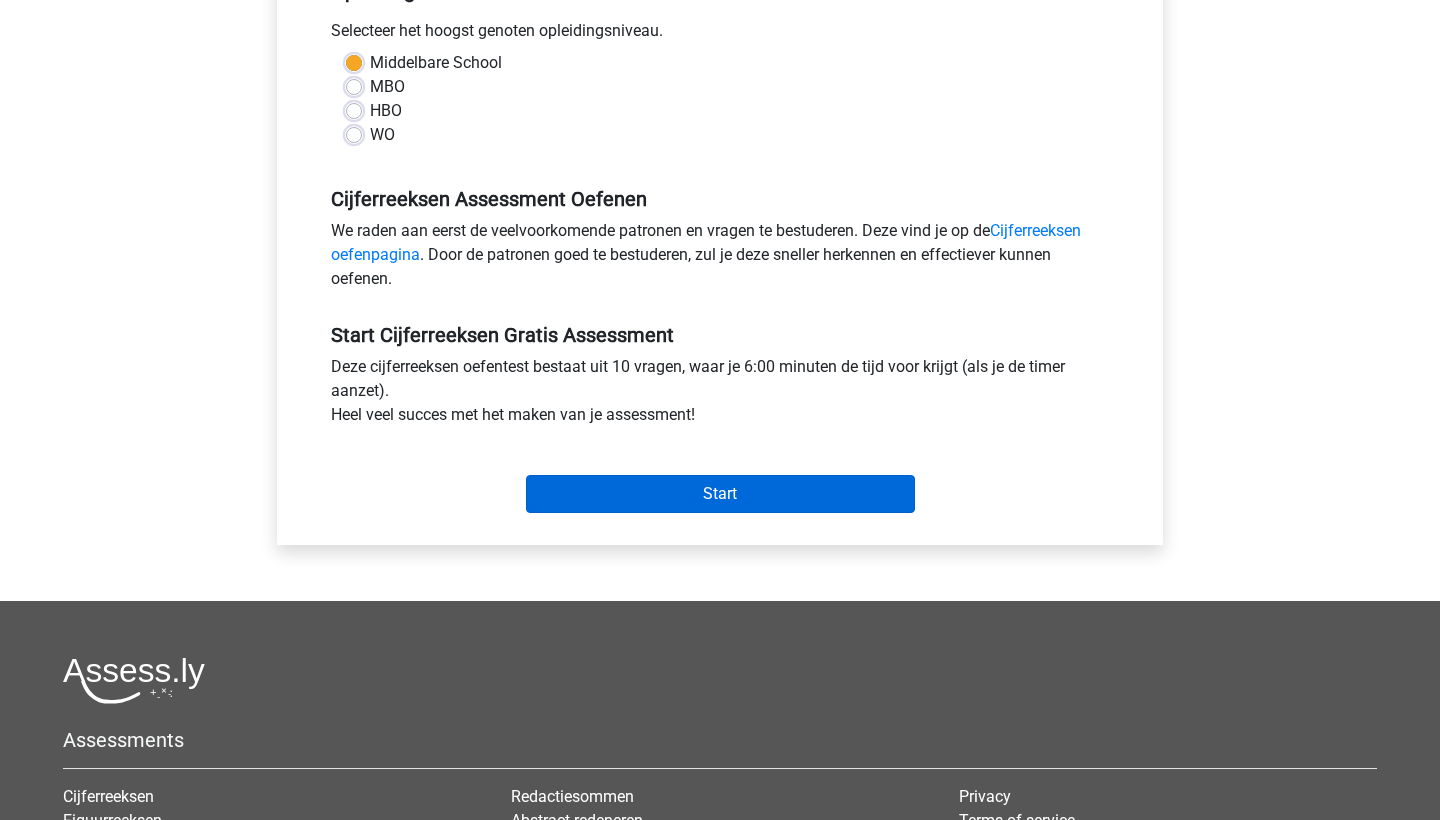 click on "Start" at bounding box center (720, 494) 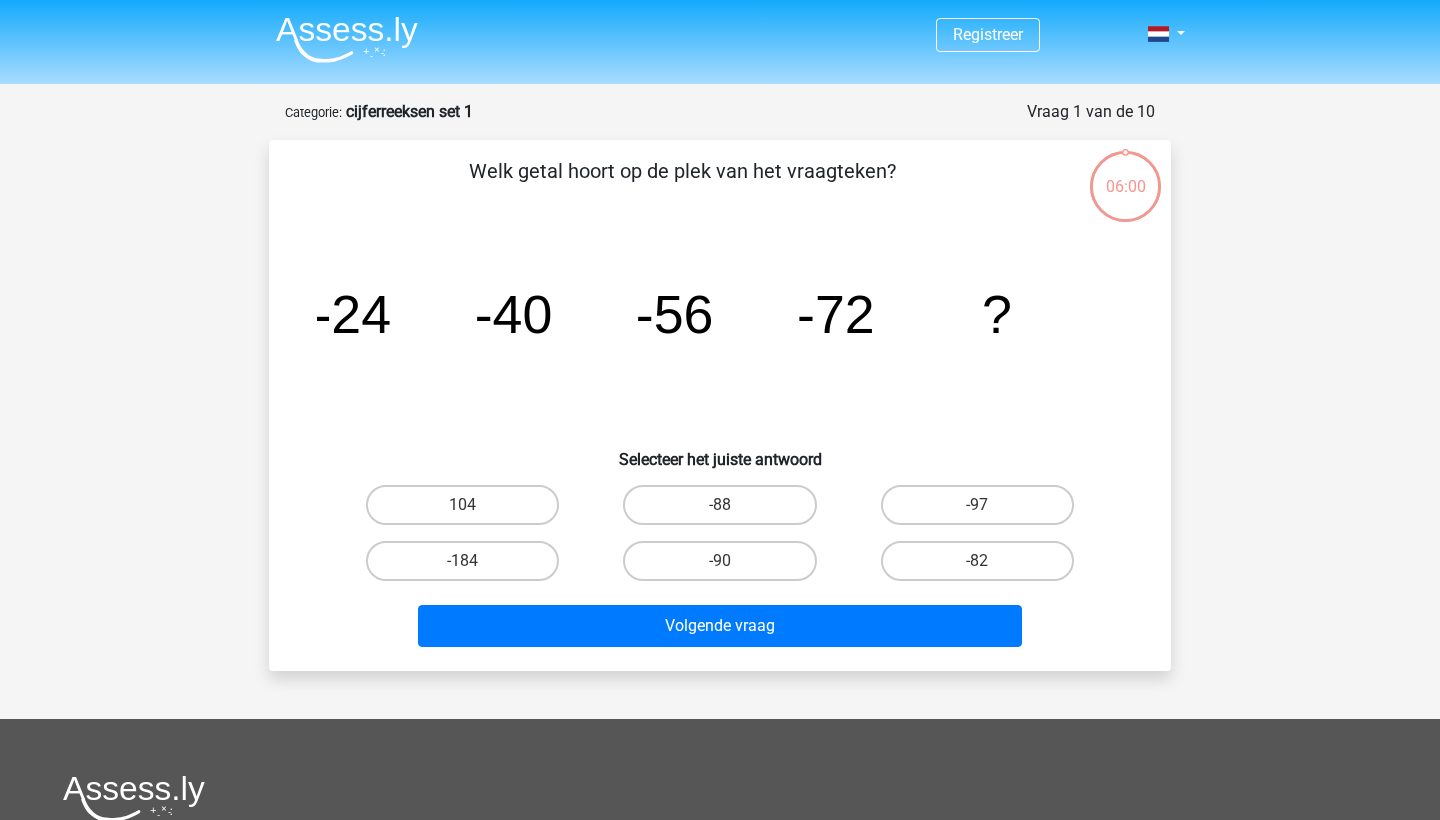 scroll, scrollTop: 0, scrollLeft: 0, axis: both 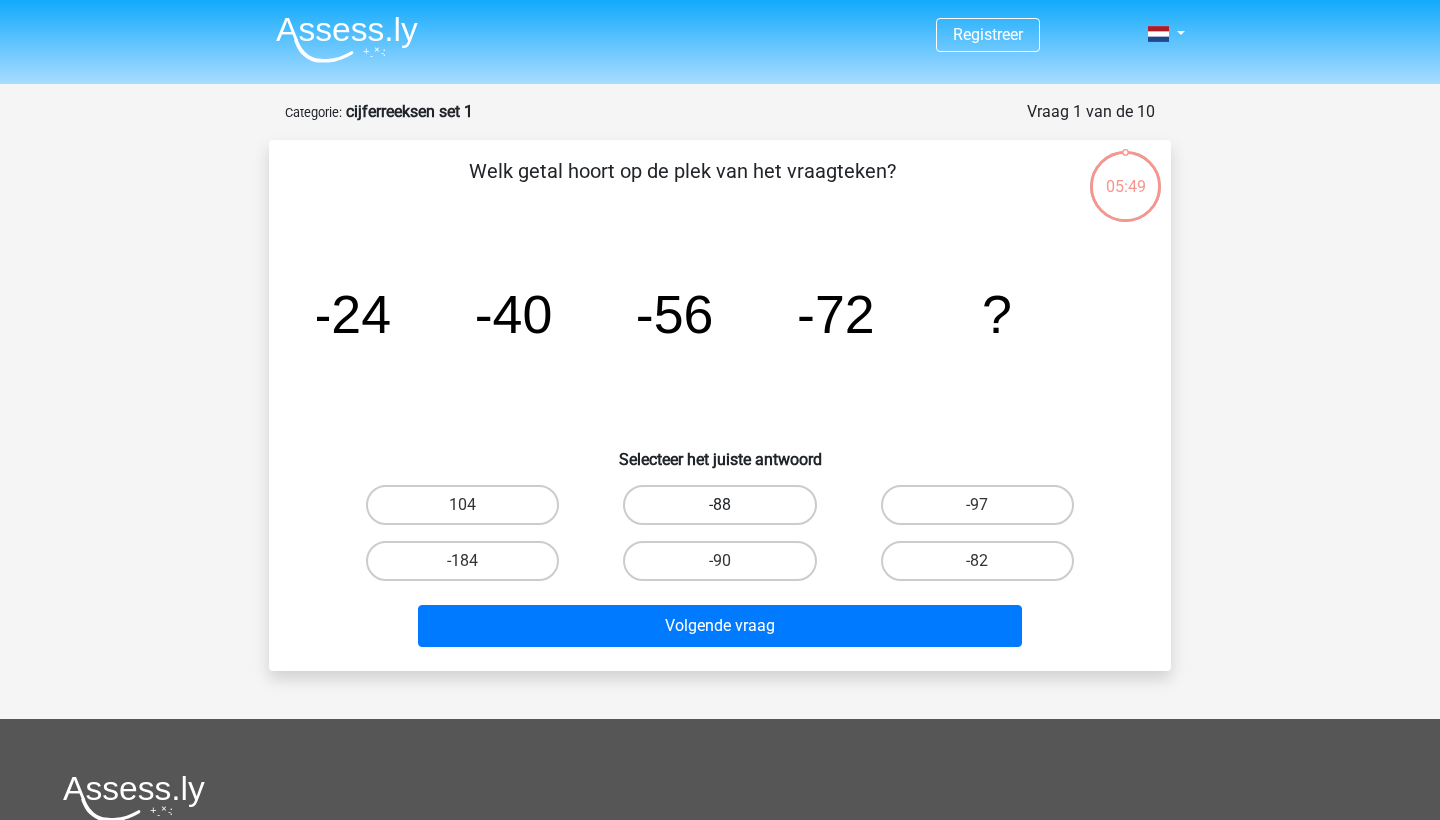 click on "-88" at bounding box center [719, 505] 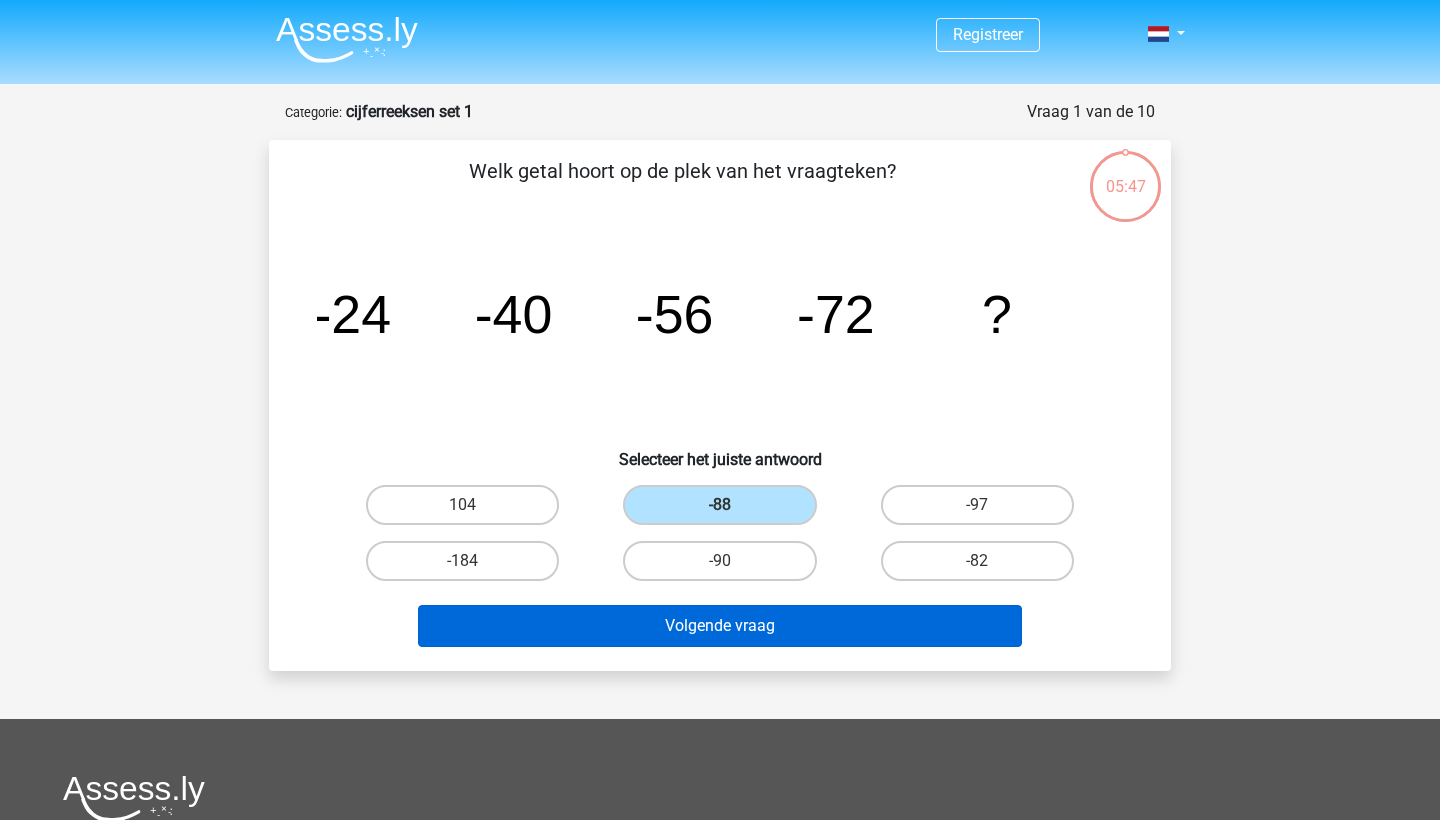 click on "Volgende vraag" at bounding box center [720, 626] 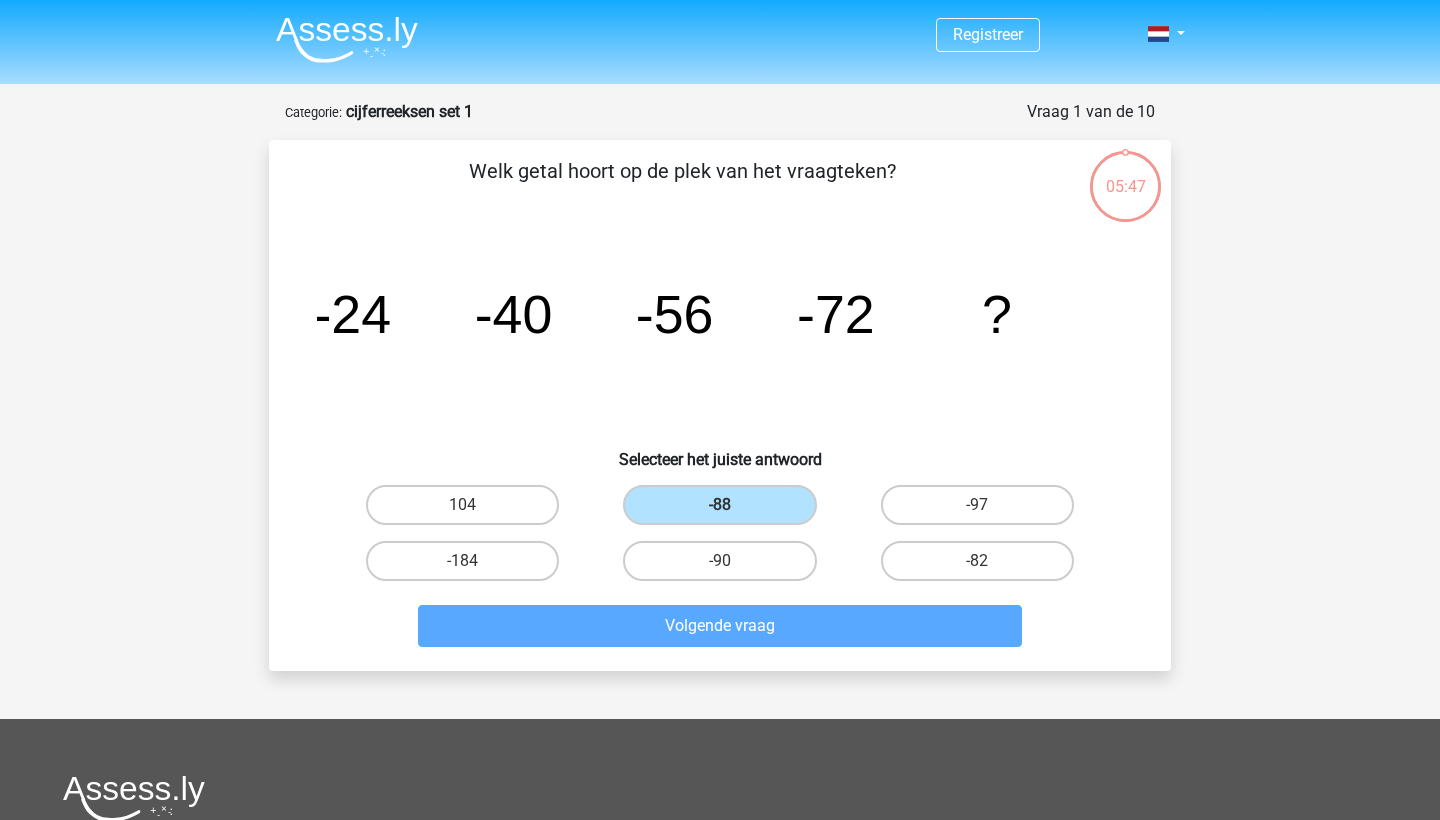 scroll, scrollTop: 100, scrollLeft: 0, axis: vertical 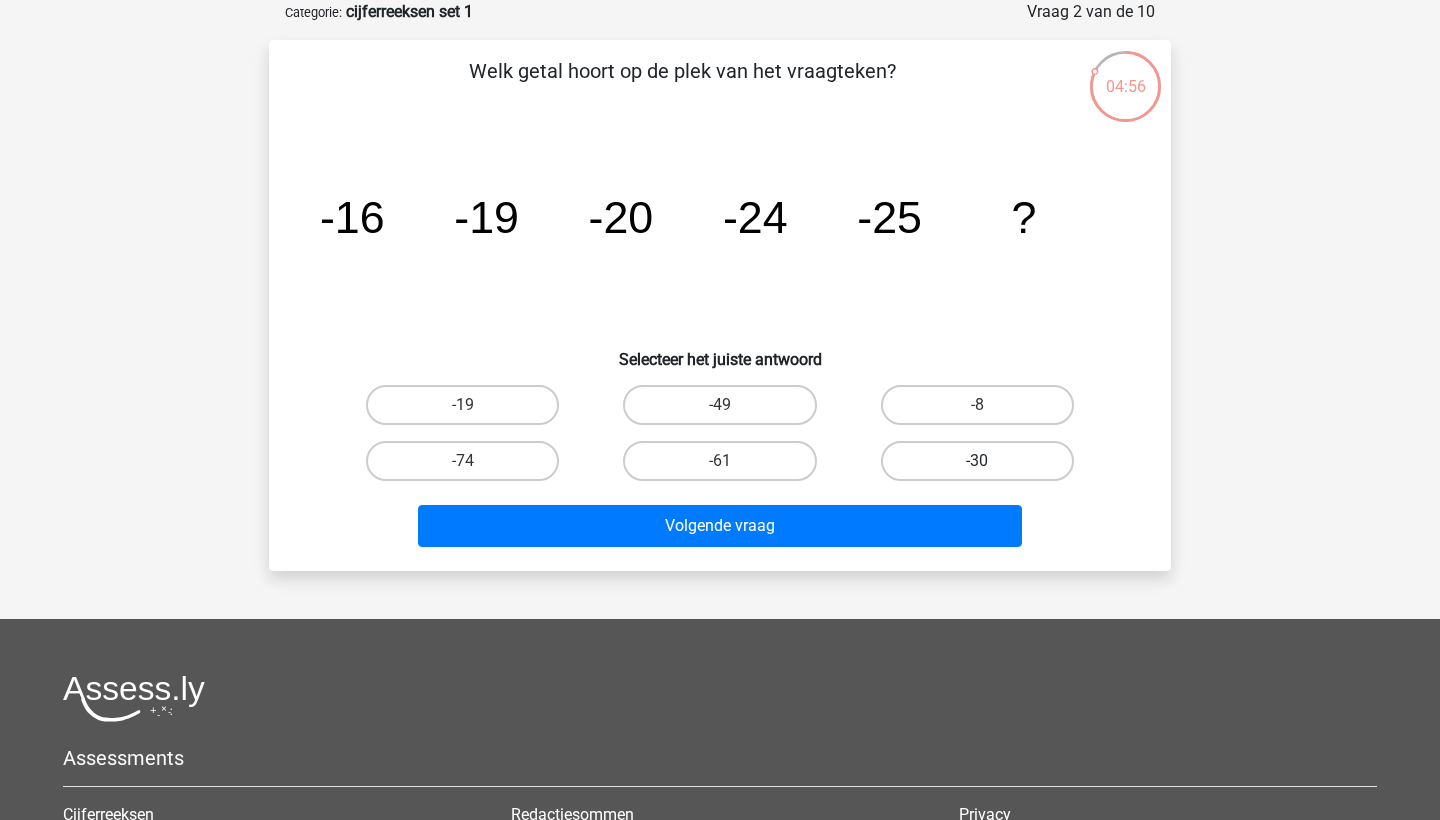 click on "-30" at bounding box center (977, 461) 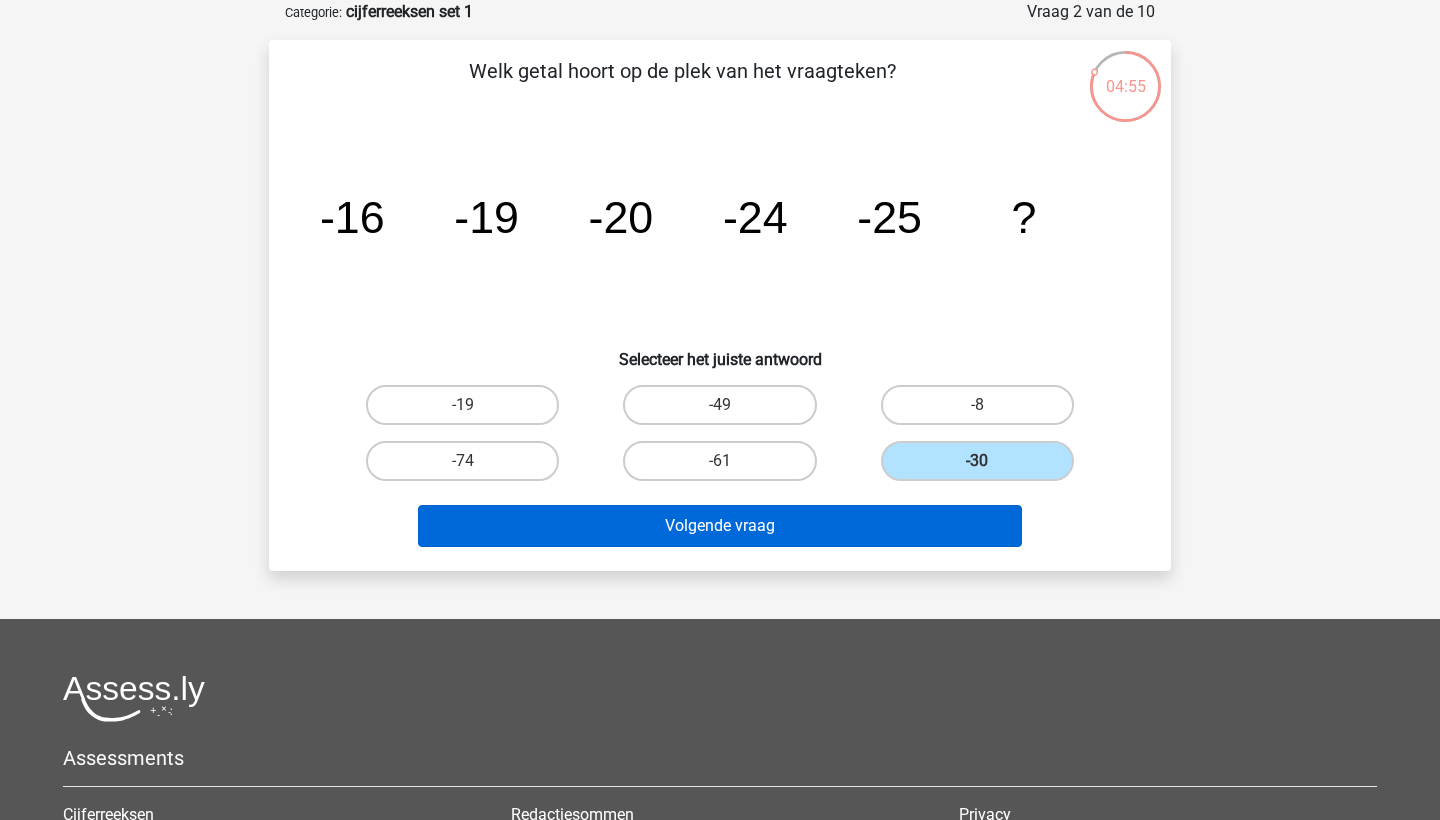 click on "Volgende vraag" at bounding box center (720, 526) 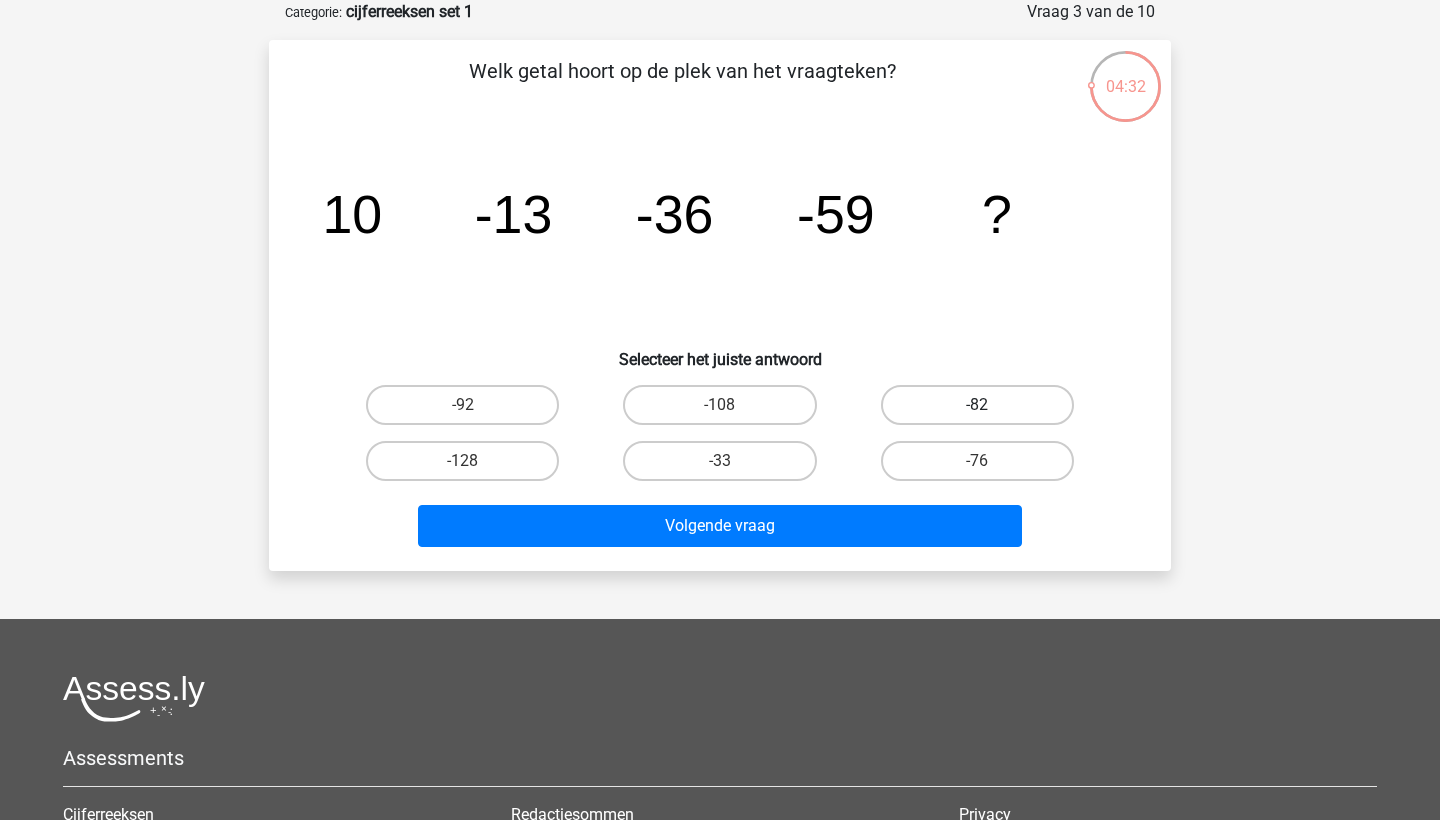 click on "-82" at bounding box center (977, 405) 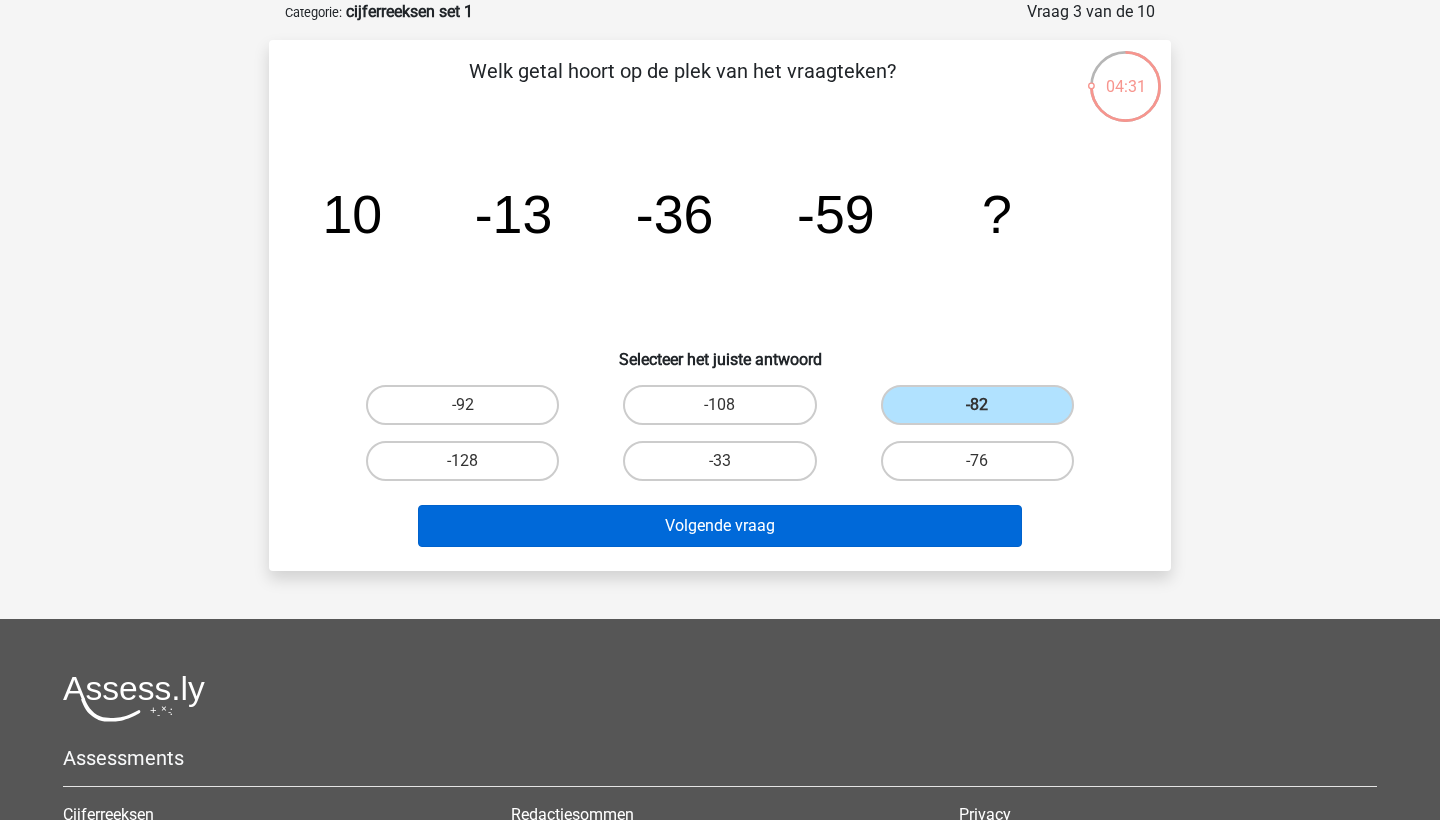 click on "Volgende vraag" at bounding box center (720, 526) 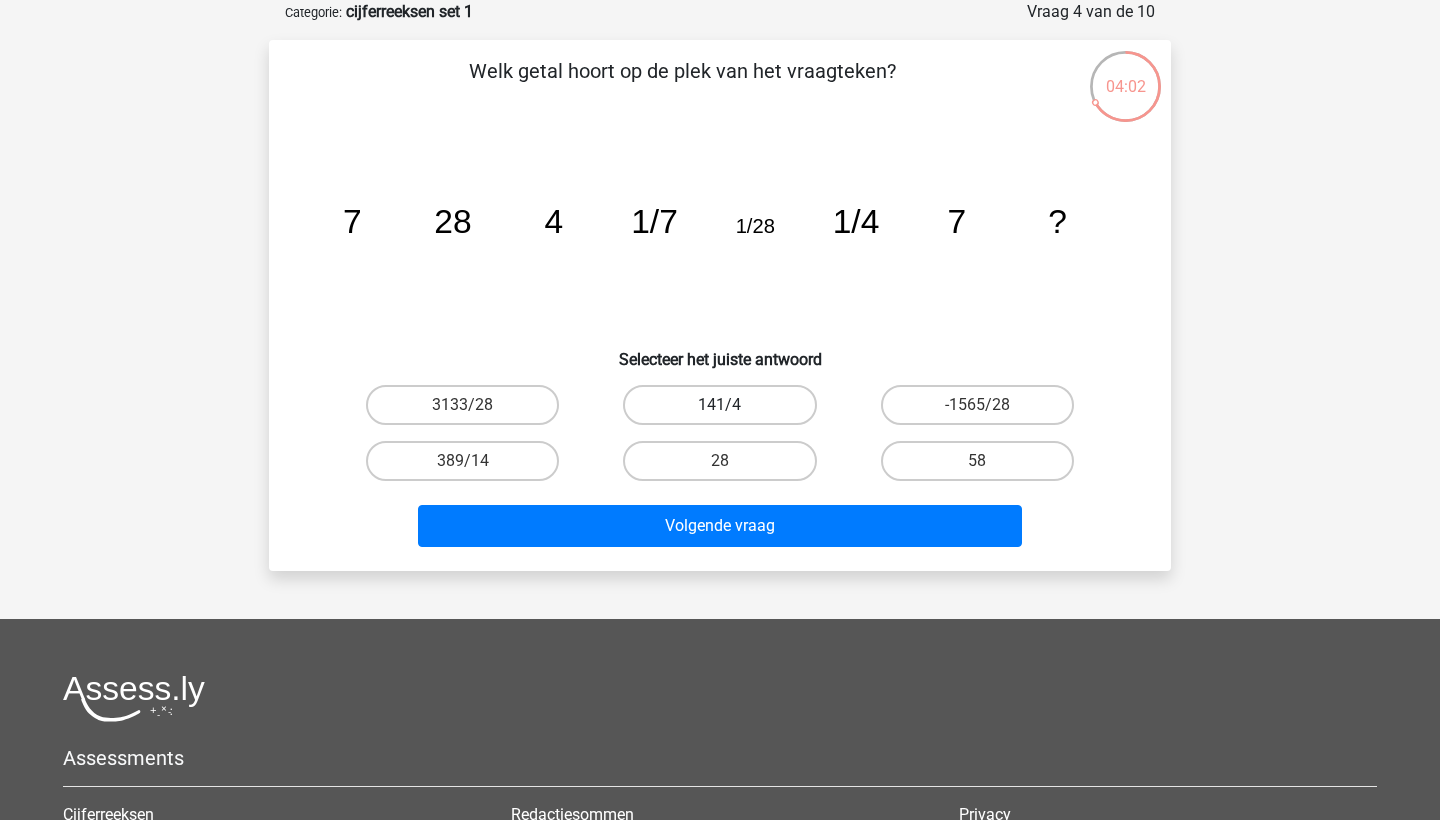 click on "141/4" at bounding box center (719, 405) 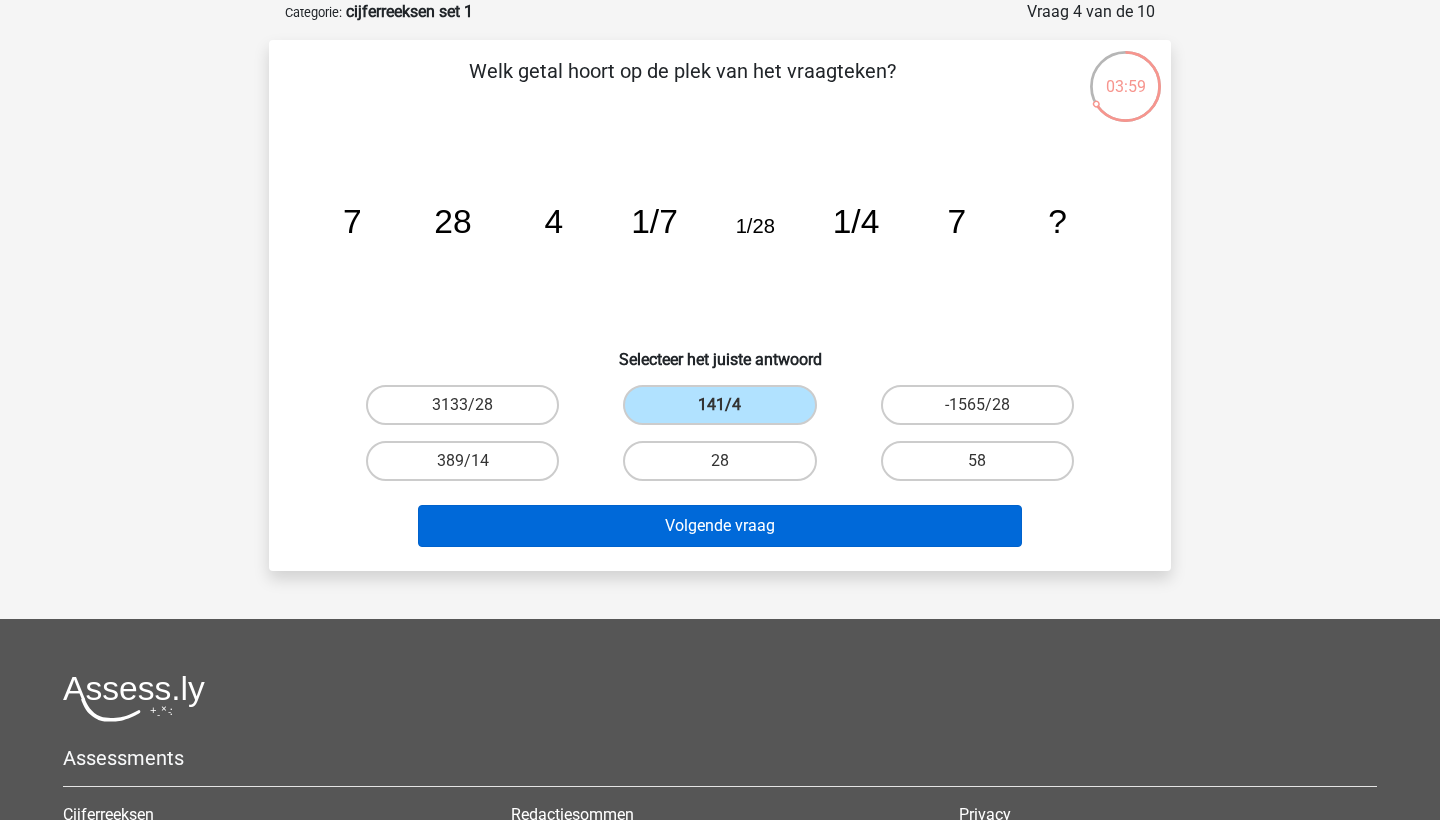 click on "Volgende vraag" at bounding box center [720, 526] 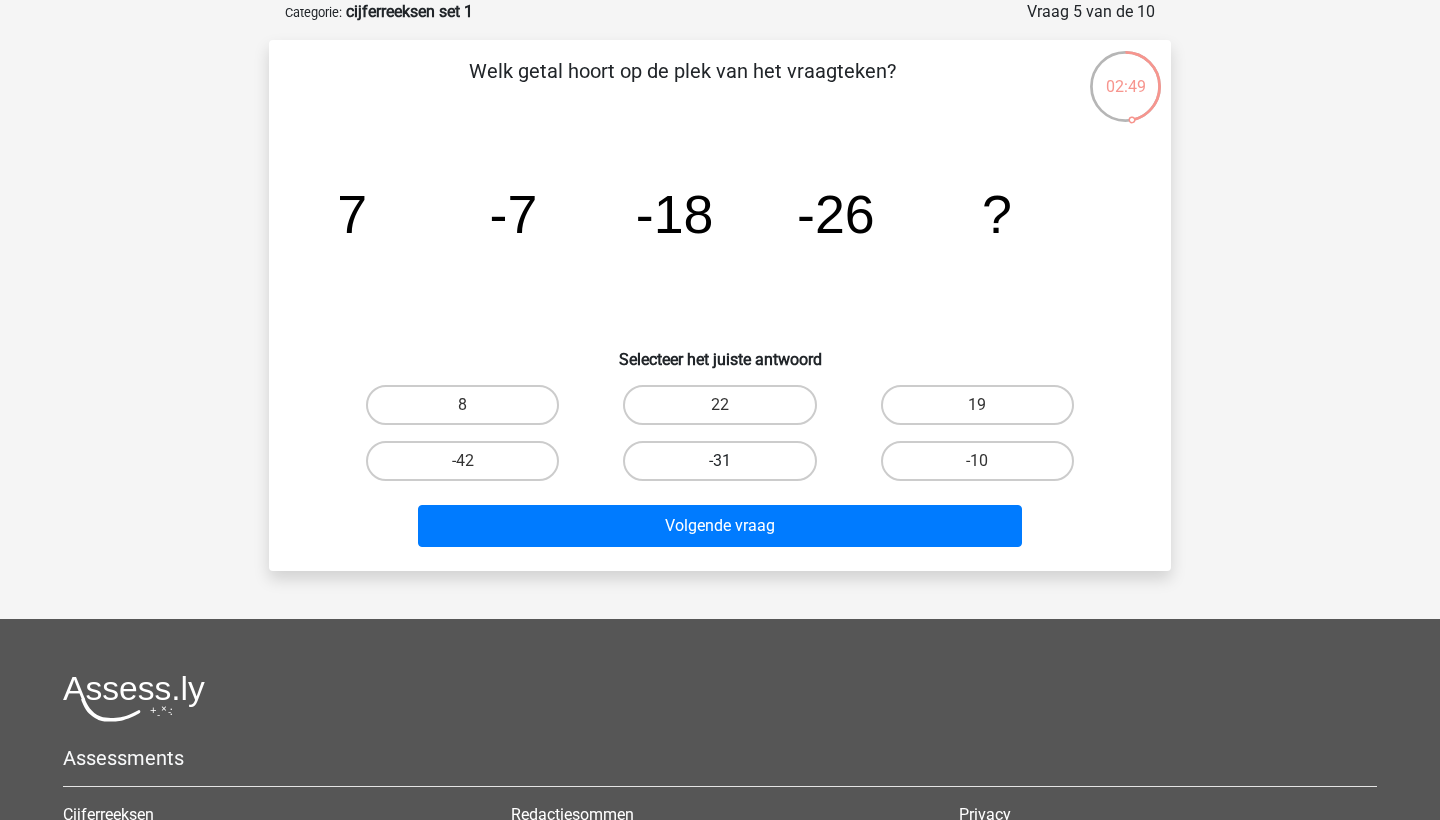 click on "-31" at bounding box center (719, 461) 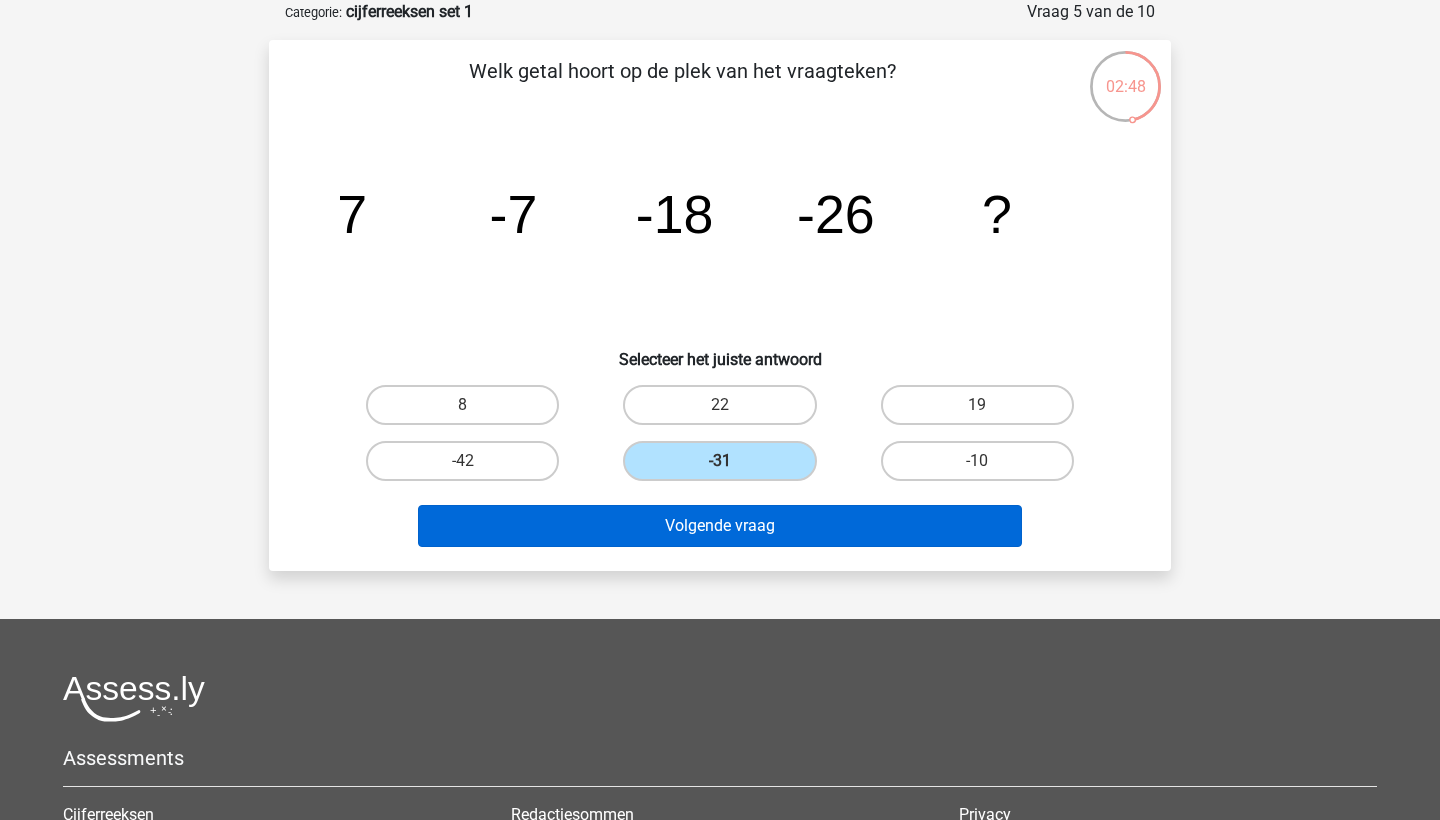 click on "Volgende vraag" at bounding box center (720, 526) 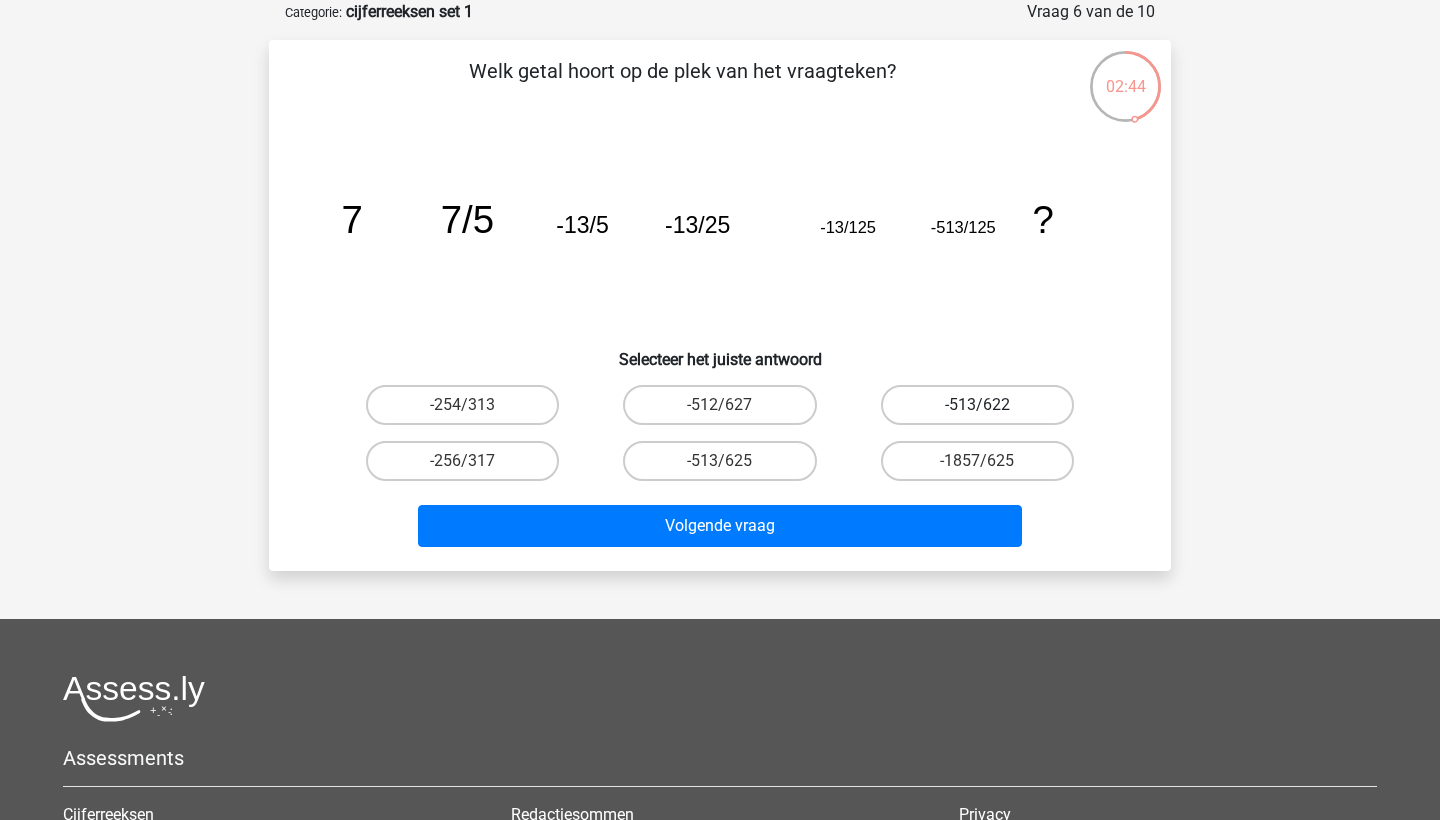 click on "-513/622" at bounding box center [977, 405] 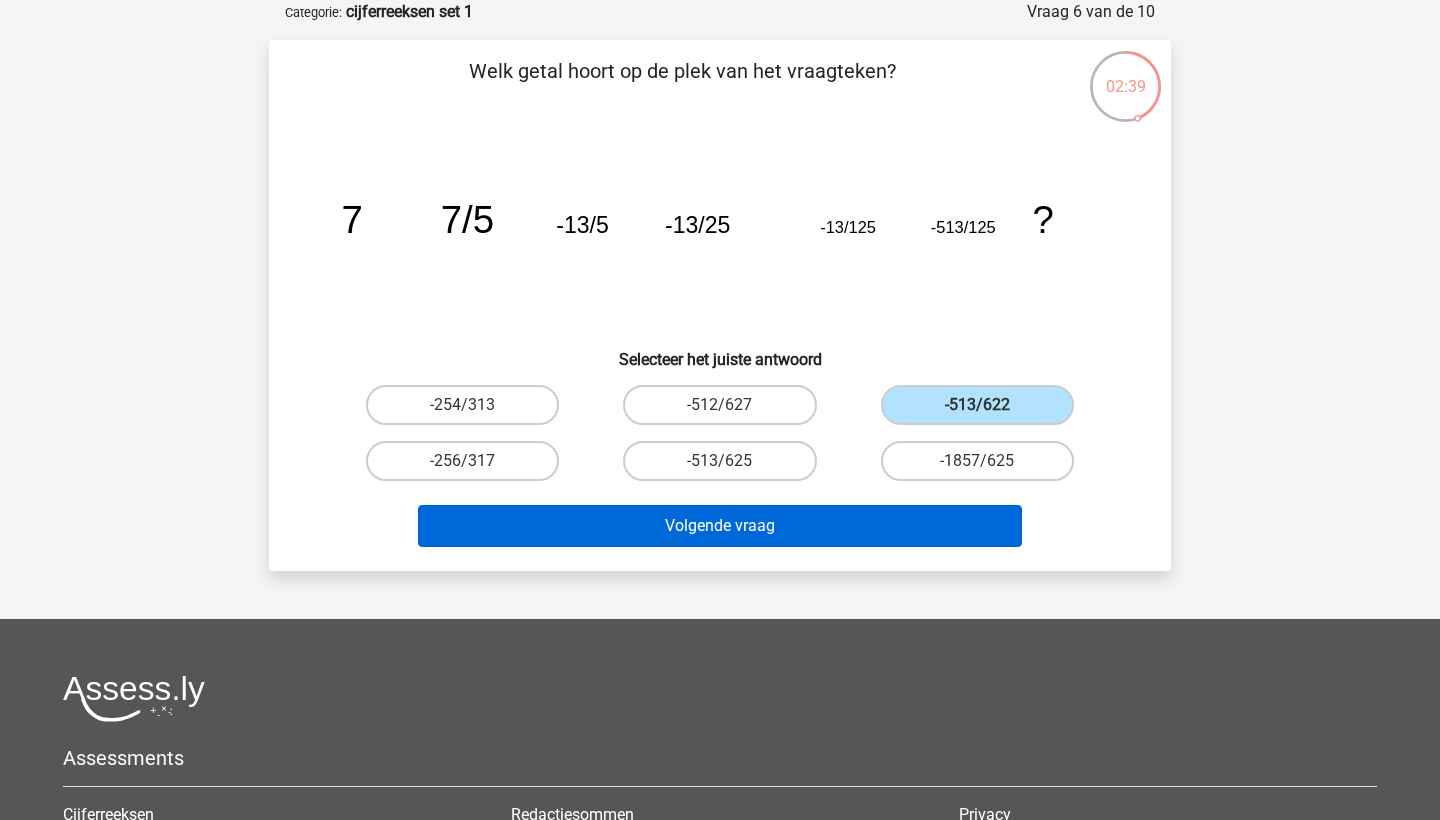 click on "Volgende vraag" at bounding box center (720, 526) 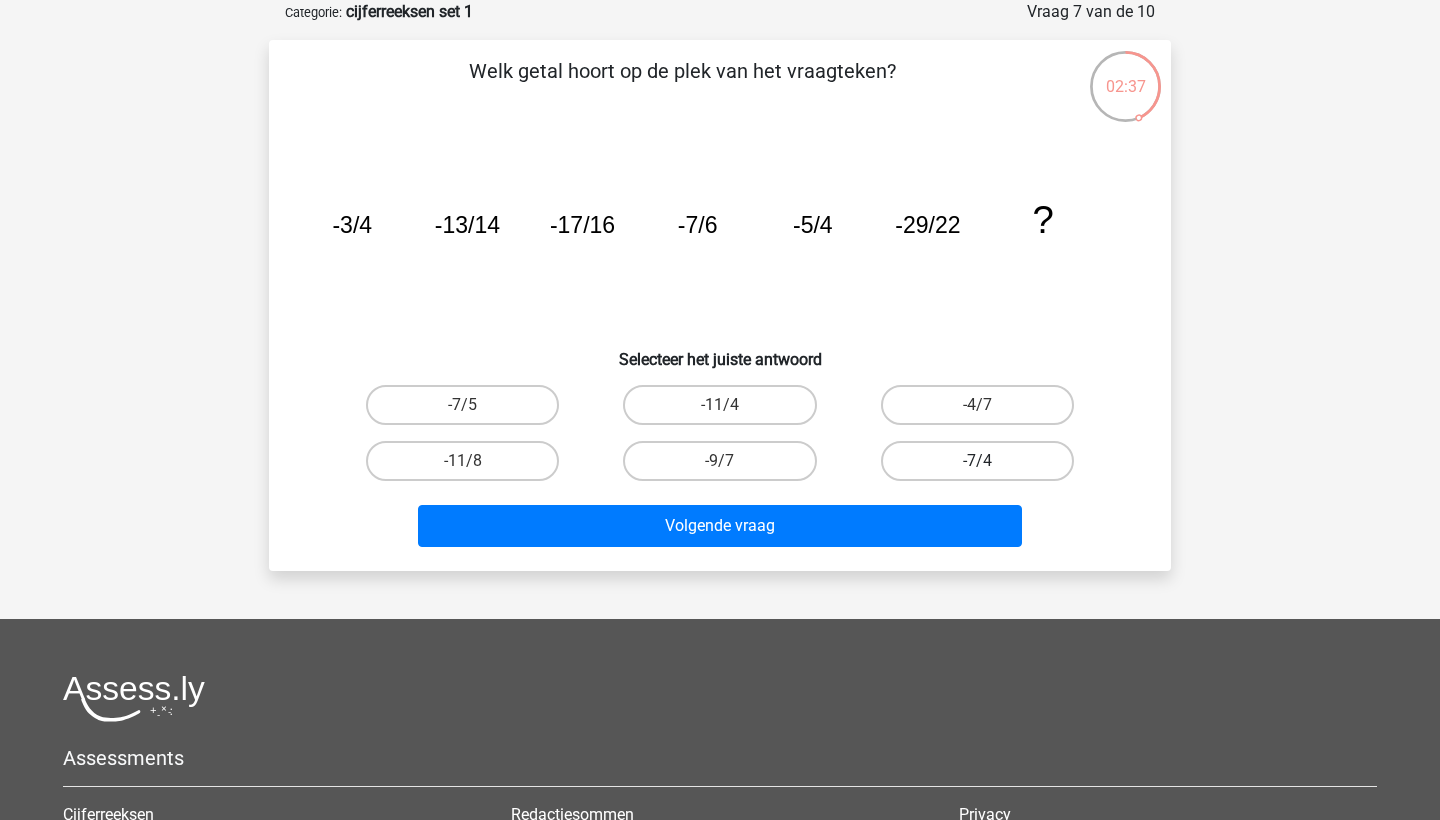 click on "-7/4" at bounding box center [977, 461] 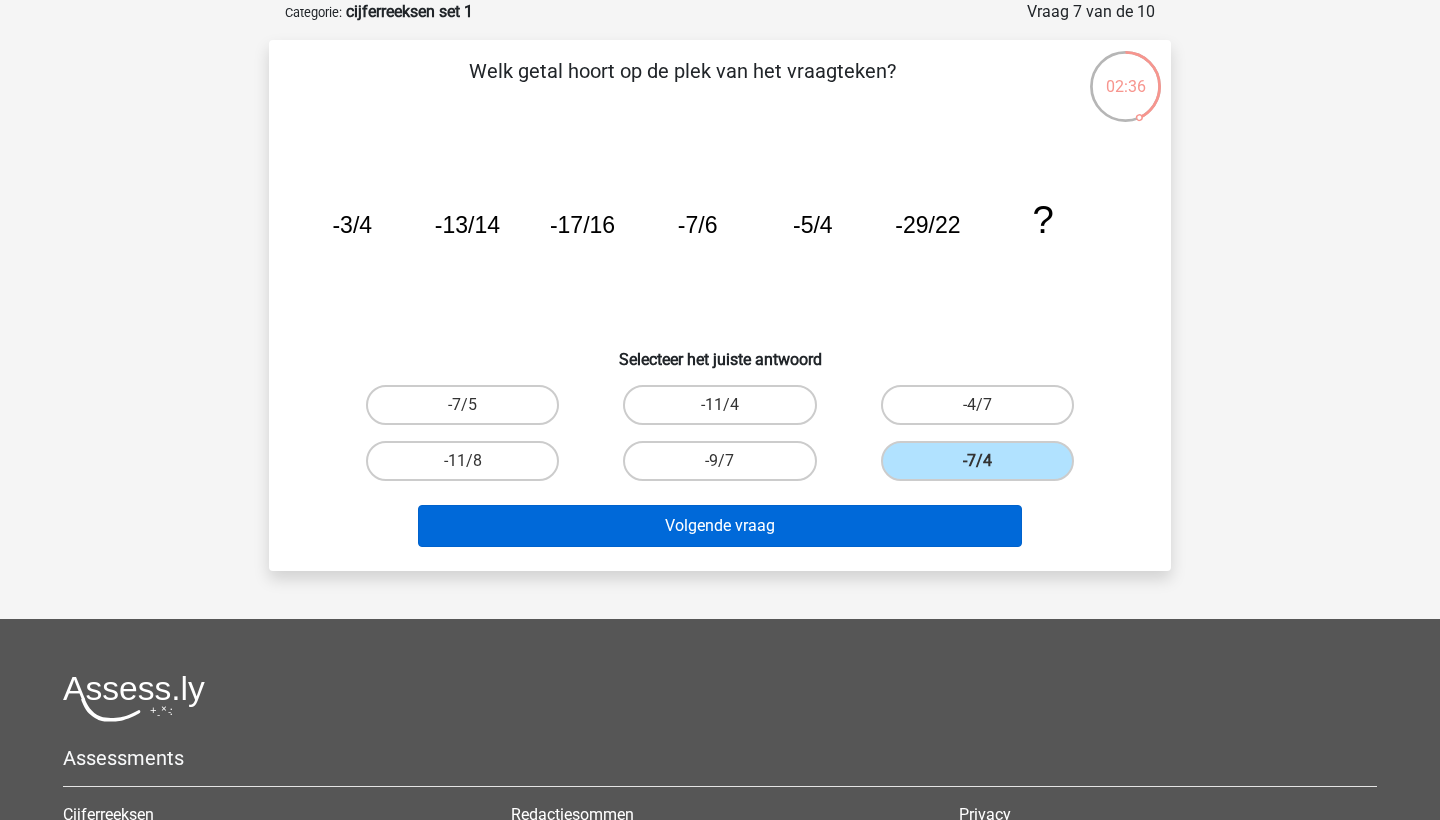 click on "Volgende vraag" at bounding box center (720, 526) 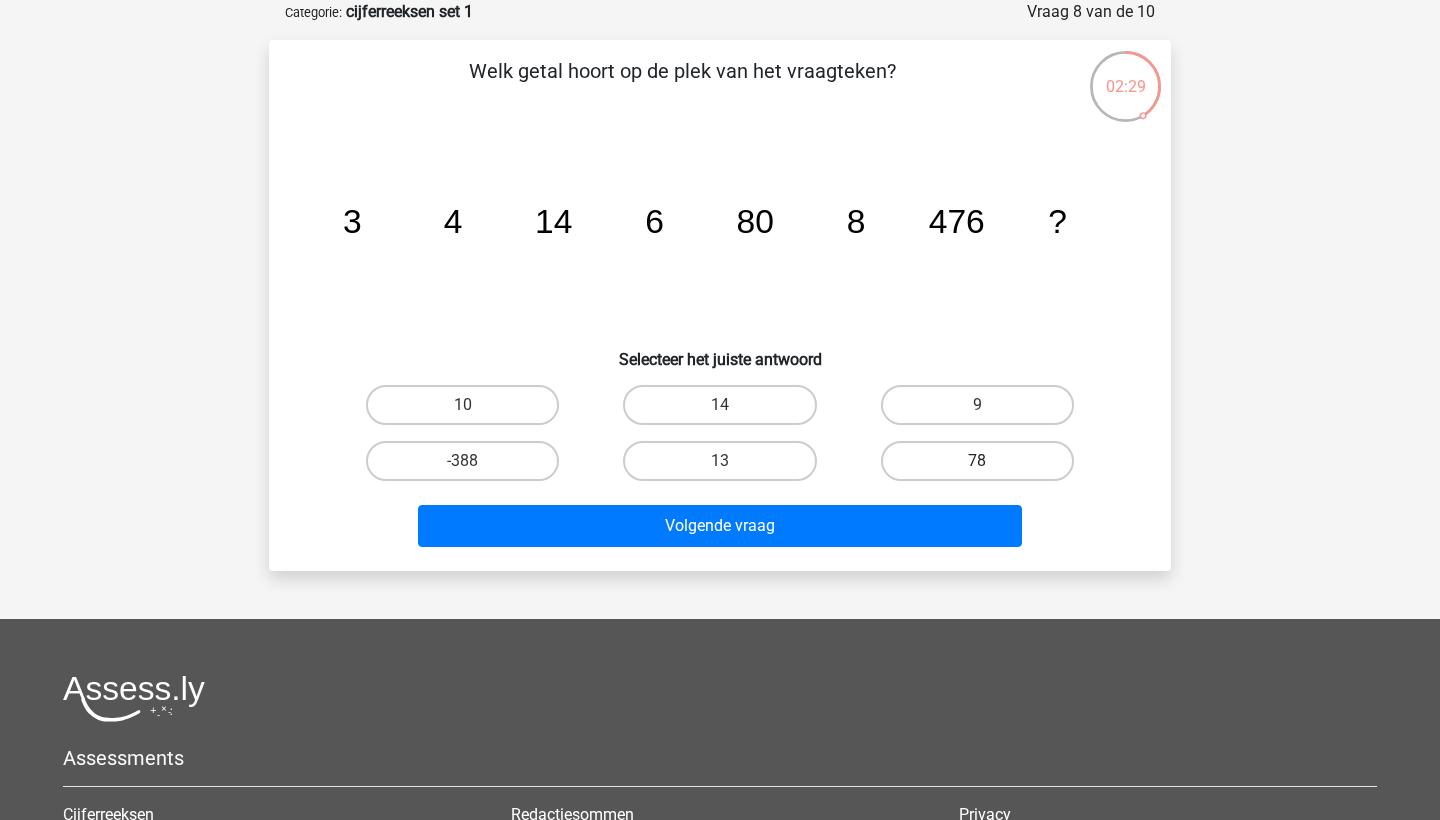 click on "78" at bounding box center (977, 461) 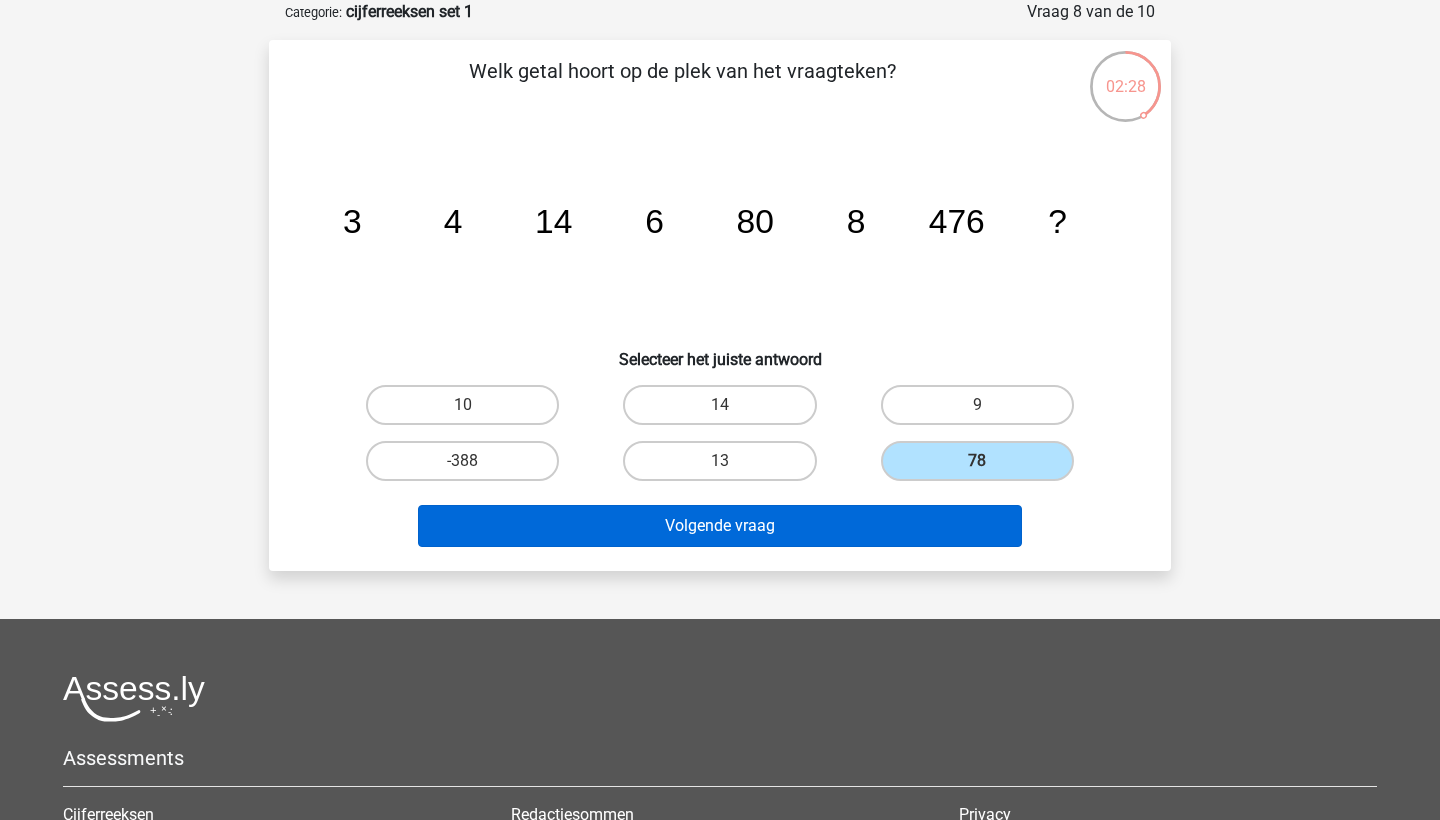 click on "Volgende vraag" at bounding box center (720, 526) 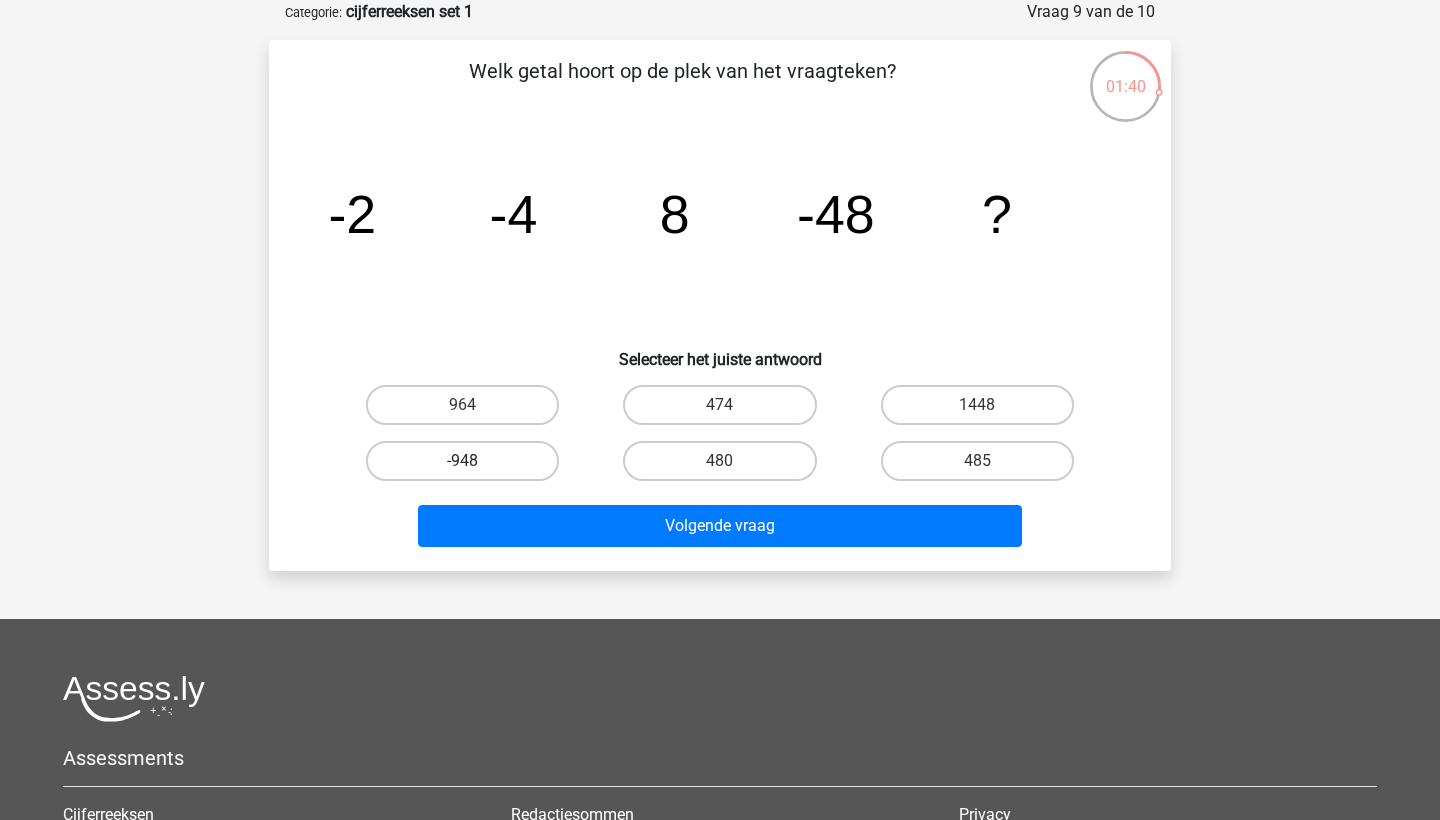 click on "-948" at bounding box center (462, 461) 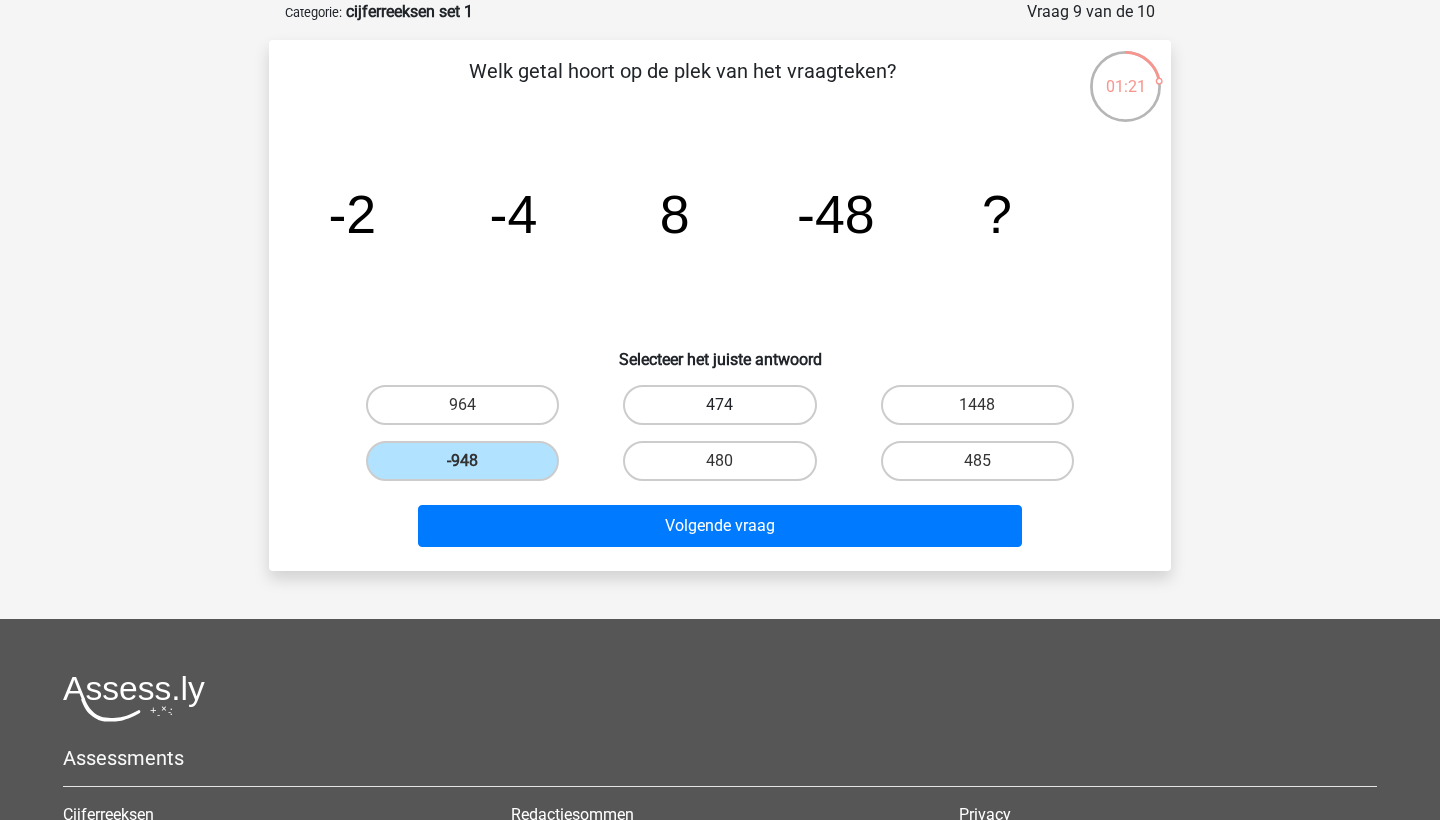 click on "474" at bounding box center [719, 405] 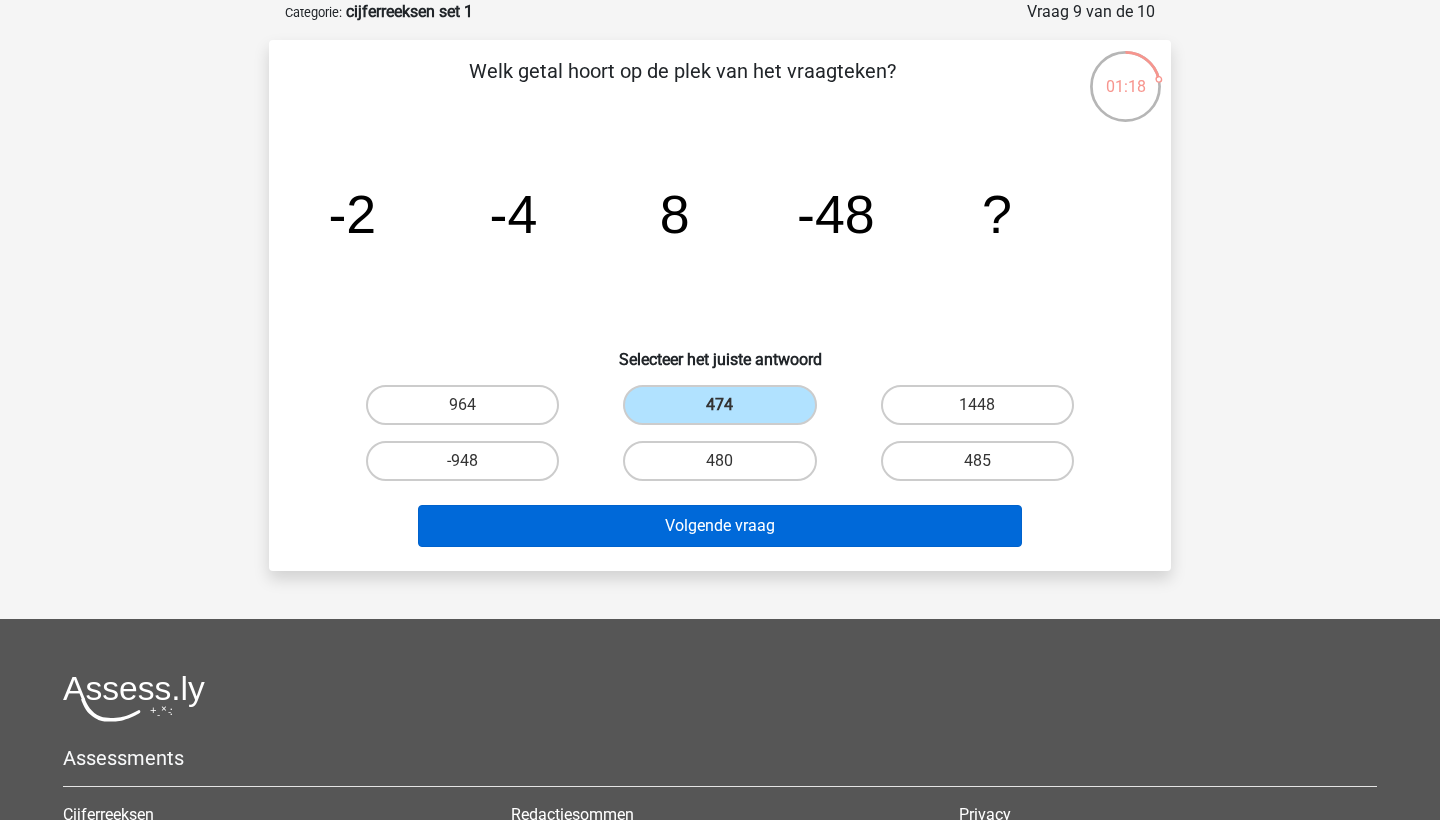 click on "Volgende vraag" at bounding box center [720, 526] 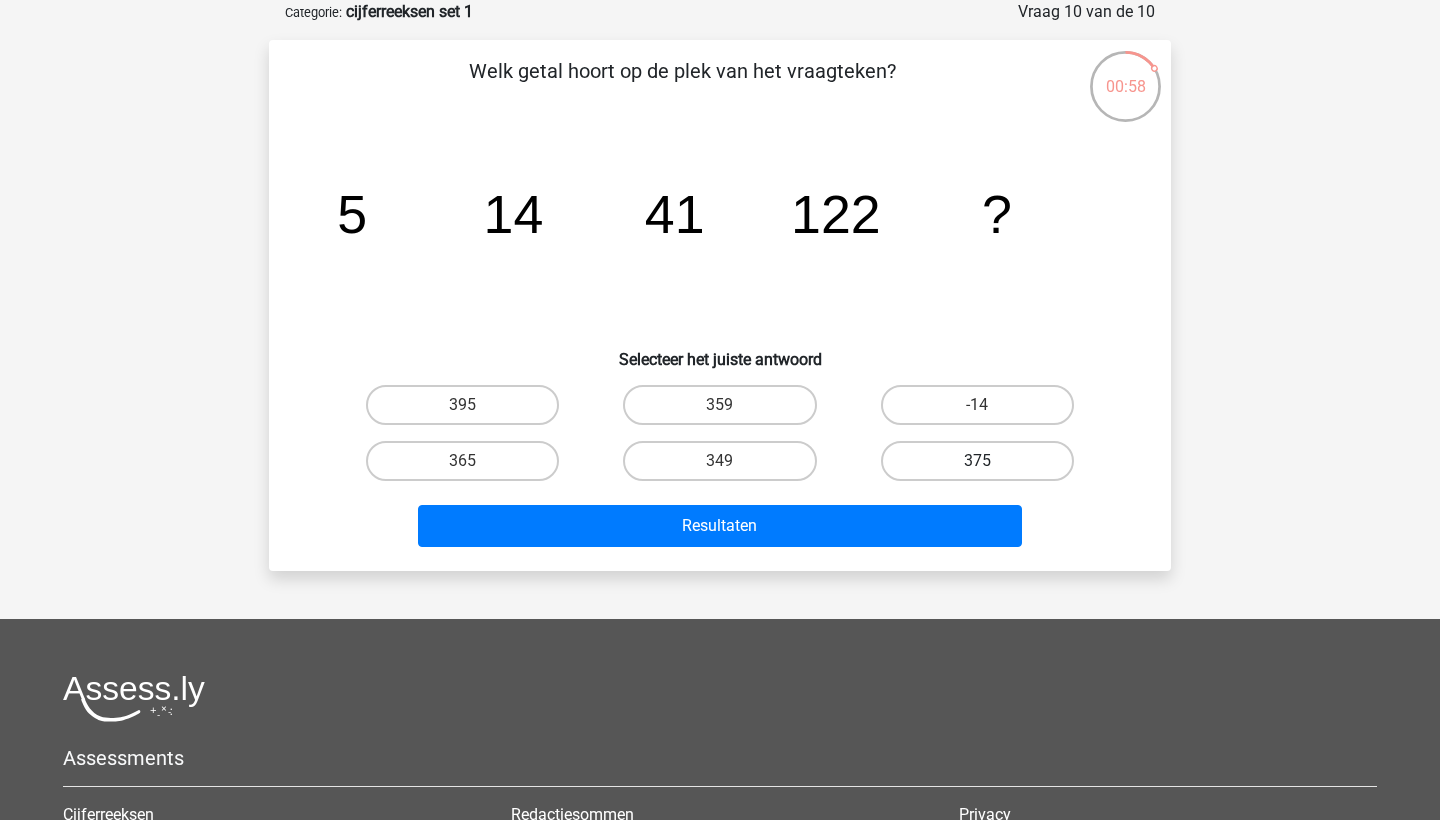 click on "375" at bounding box center (977, 461) 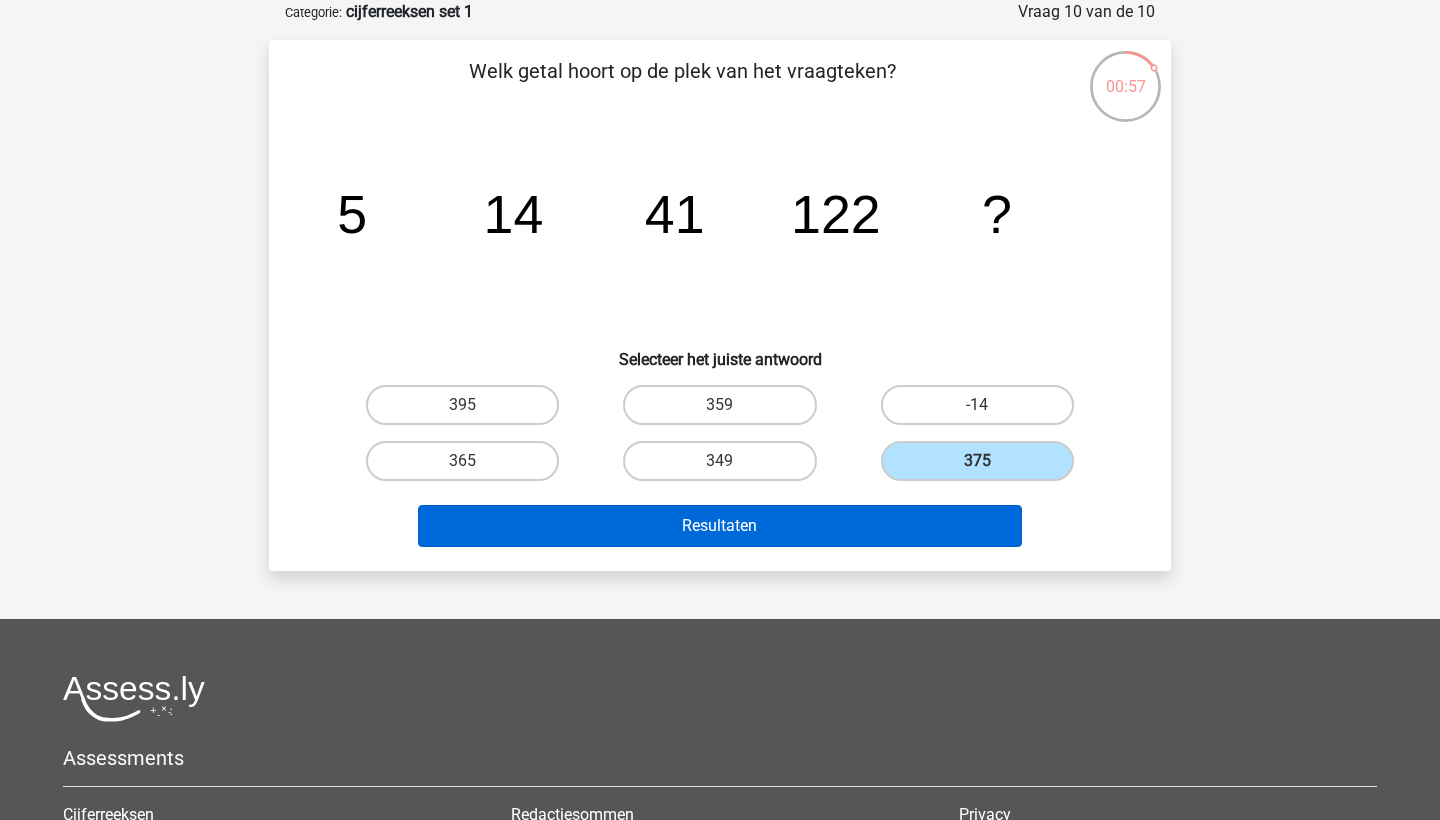 click on "Resultaten" at bounding box center [720, 526] 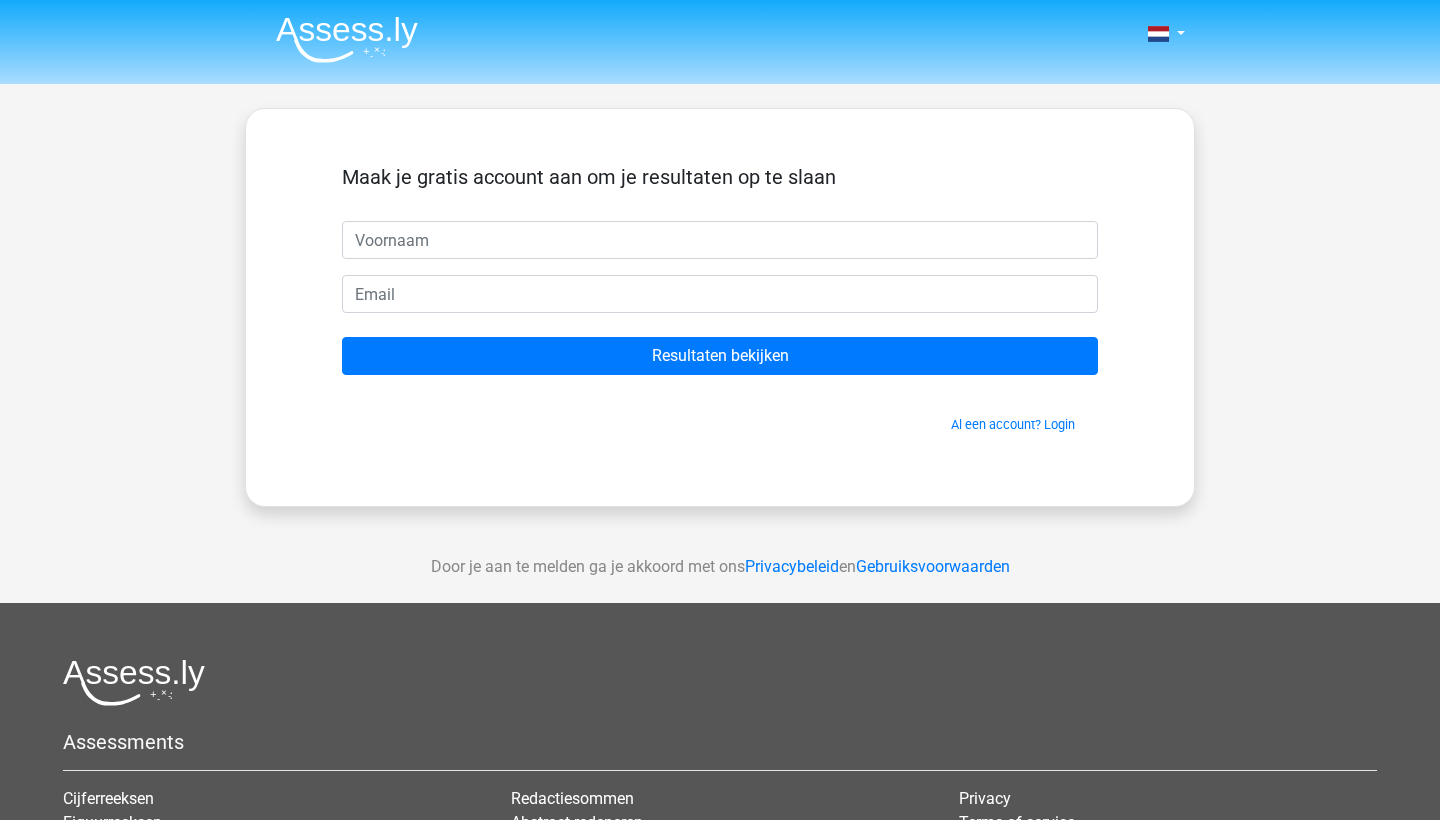 scroll, scrollTop: 0, scrollLeft: 0, axis: both 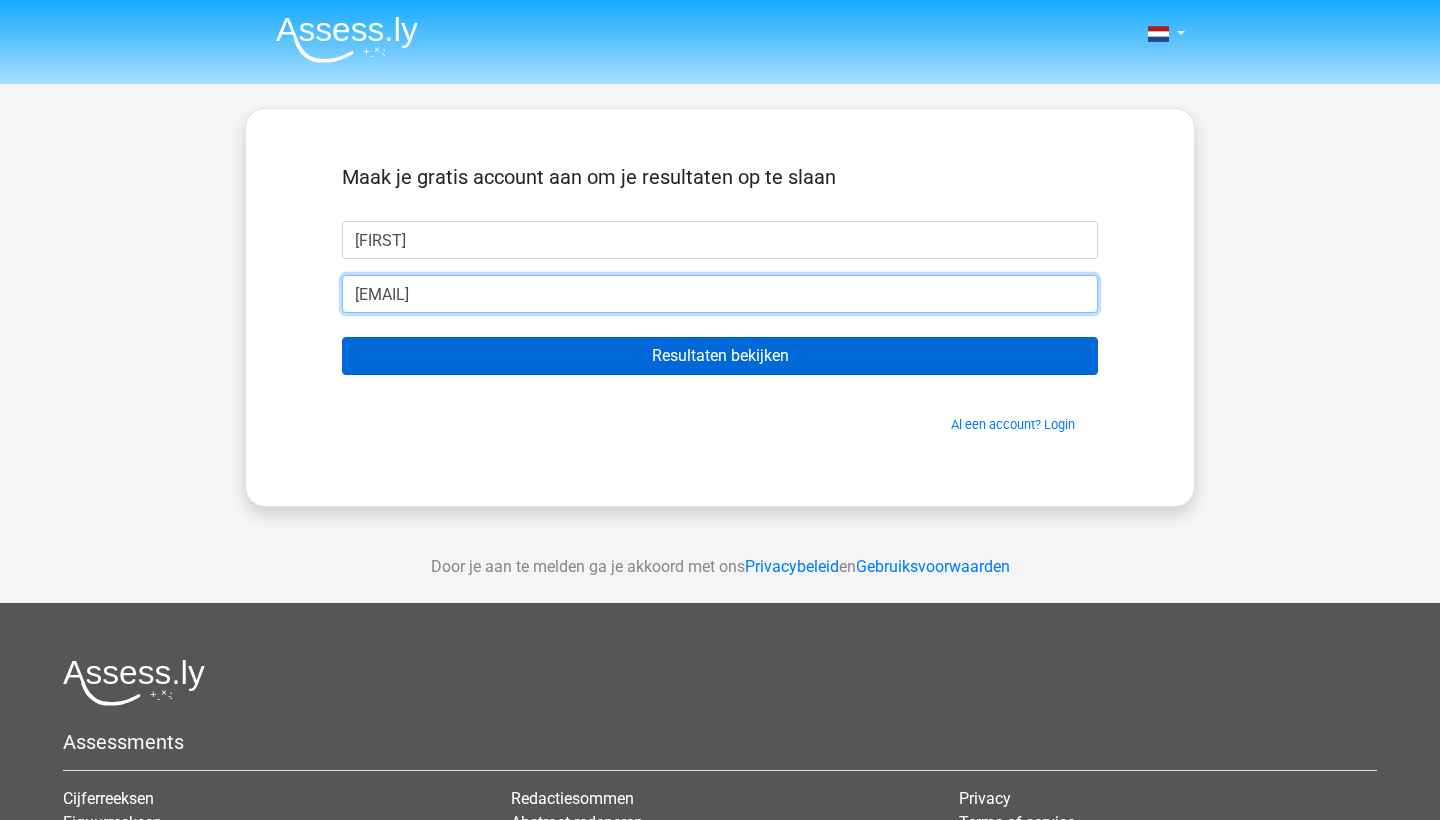 type on "[EMAIL]" 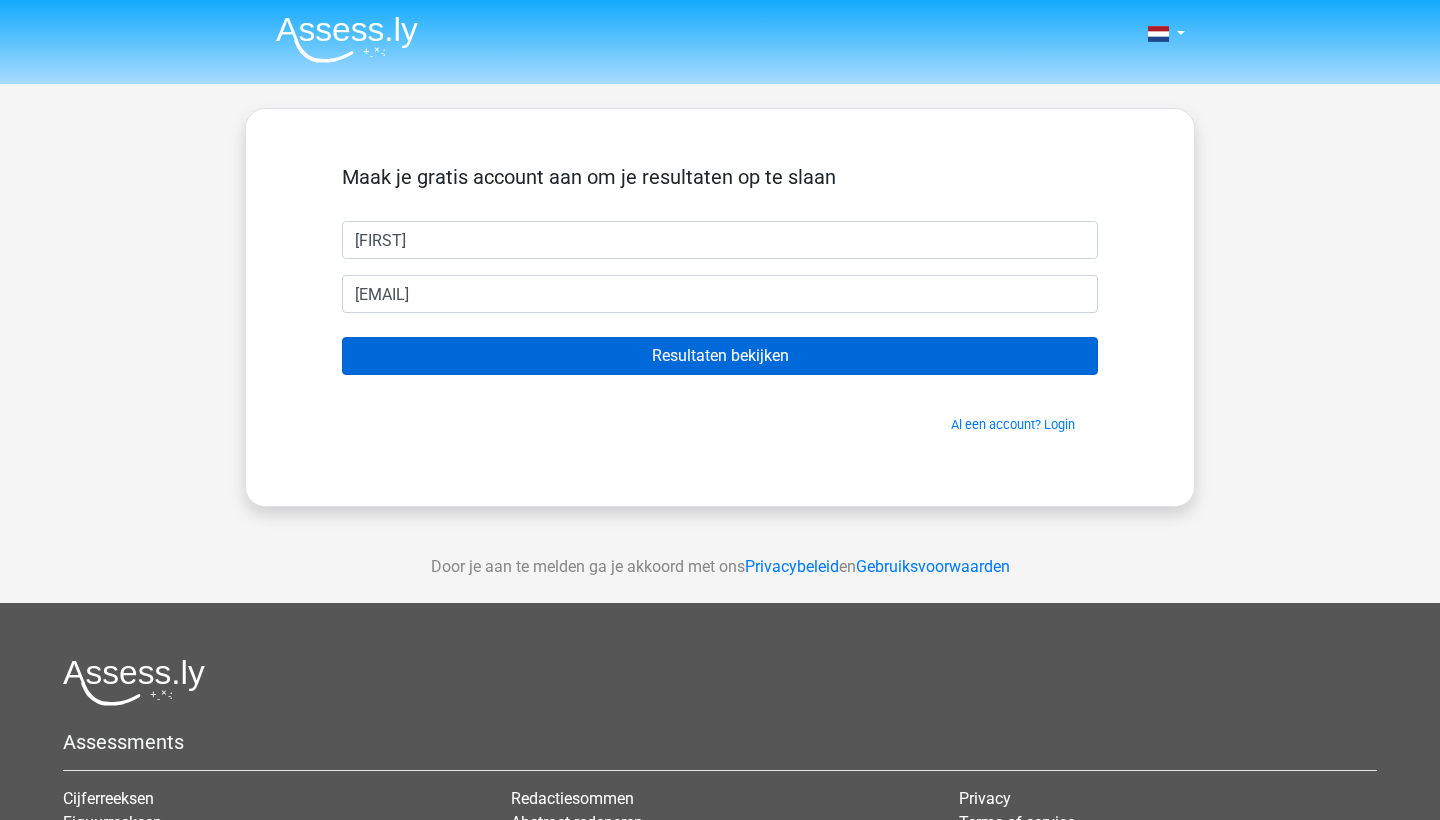 click on "Resultaten bekijken" at bounding box center [720, 356] 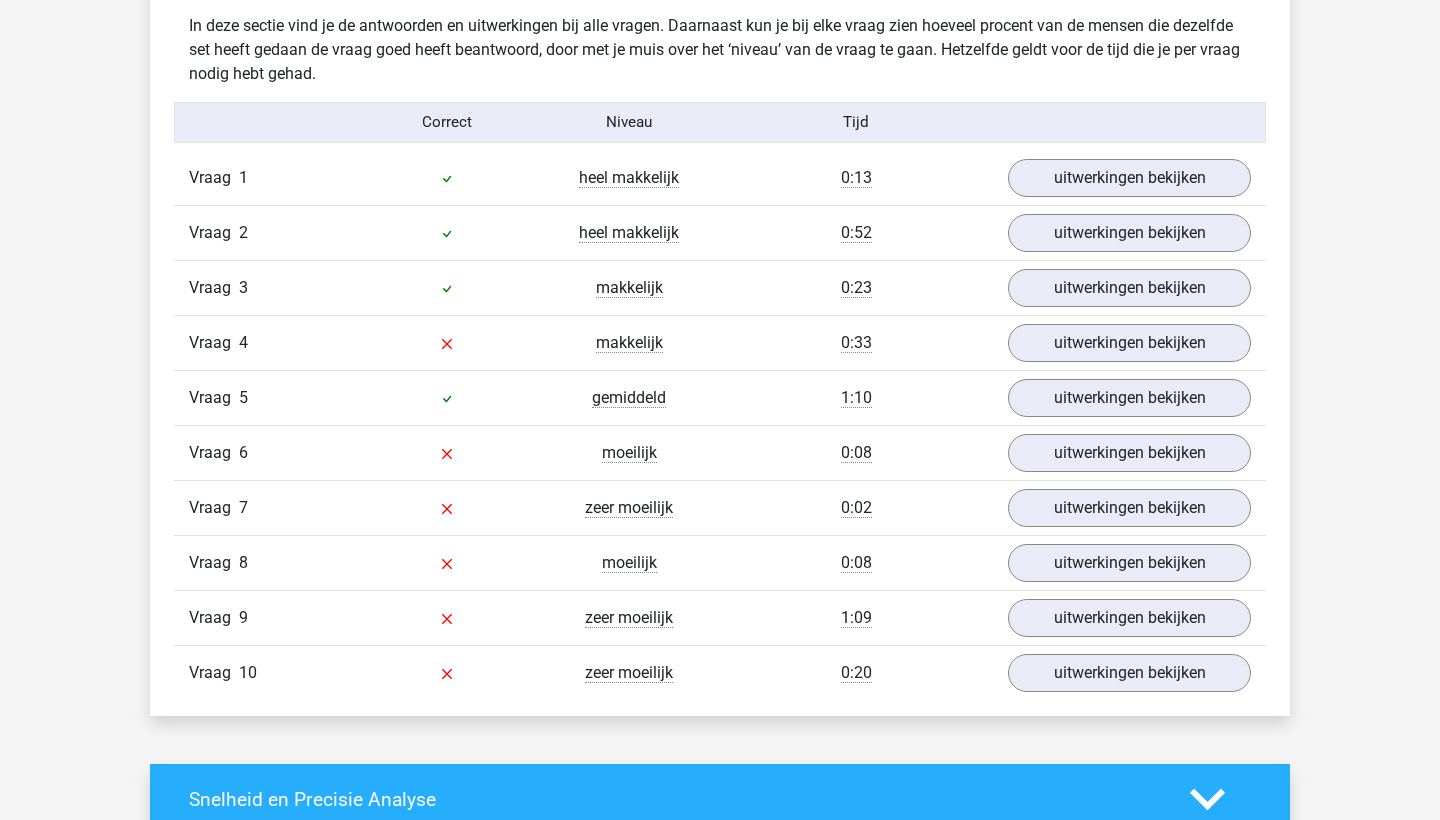 scroll, scrollTop: 1583, scrollLeft: 0, axis: vertical 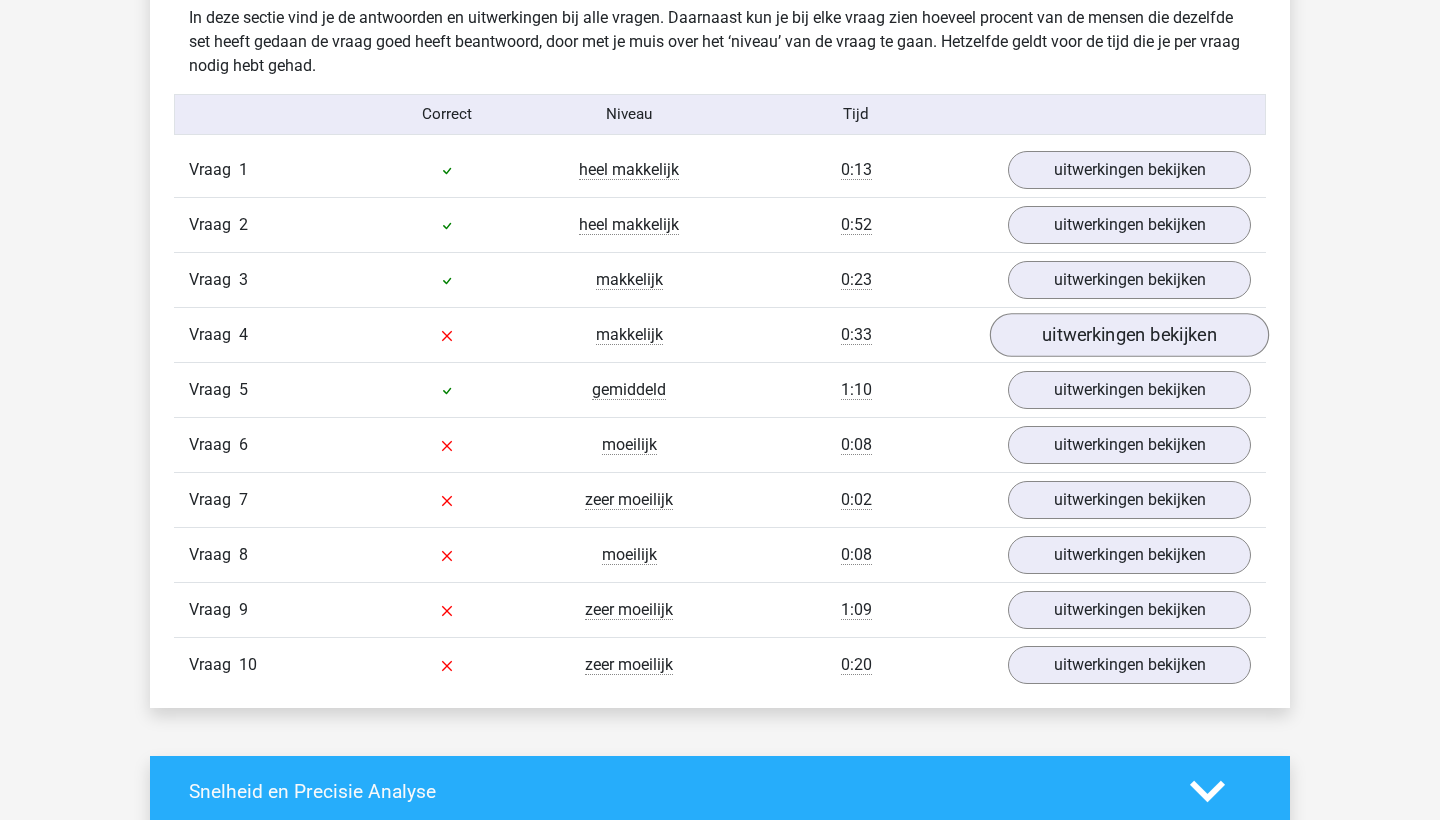 click on "uitwerkingen bekijken" at bounding box center [1129, 335] 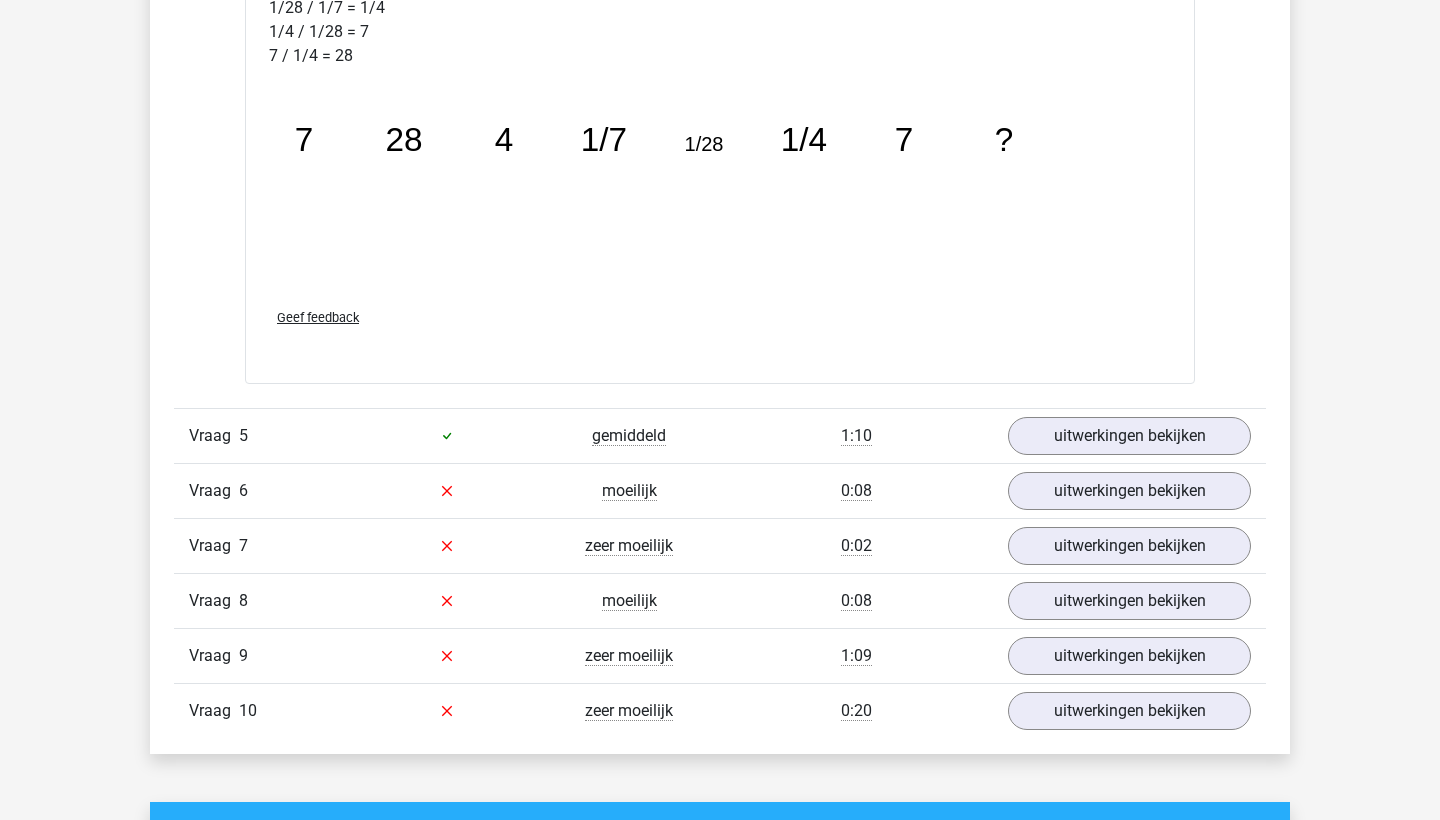 scroll, scrollTop: 2578, scrollLeft: 0, axis: vertical 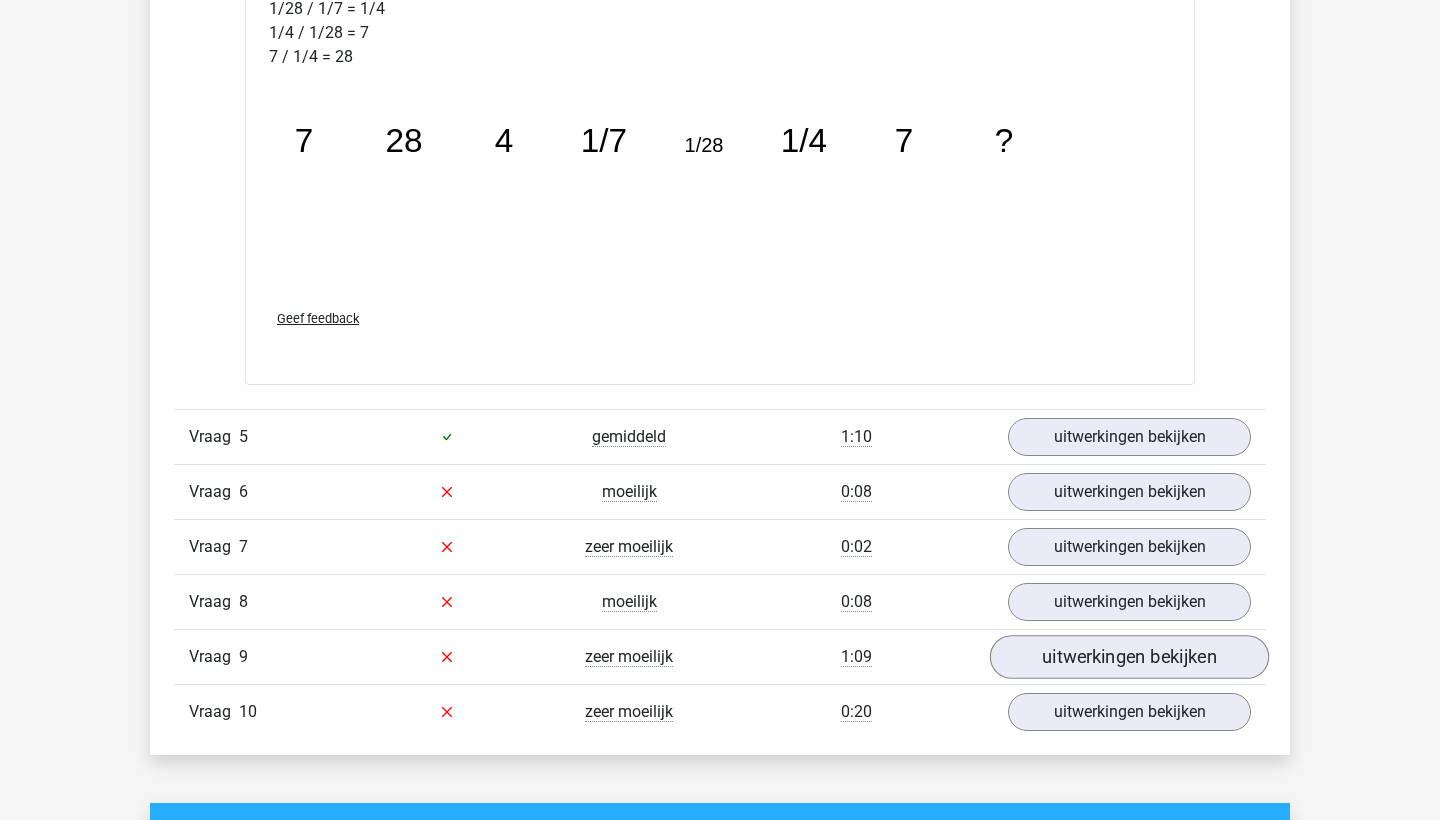 click on "uitwerkingen bekijken" at bounding box center (1129, 657) 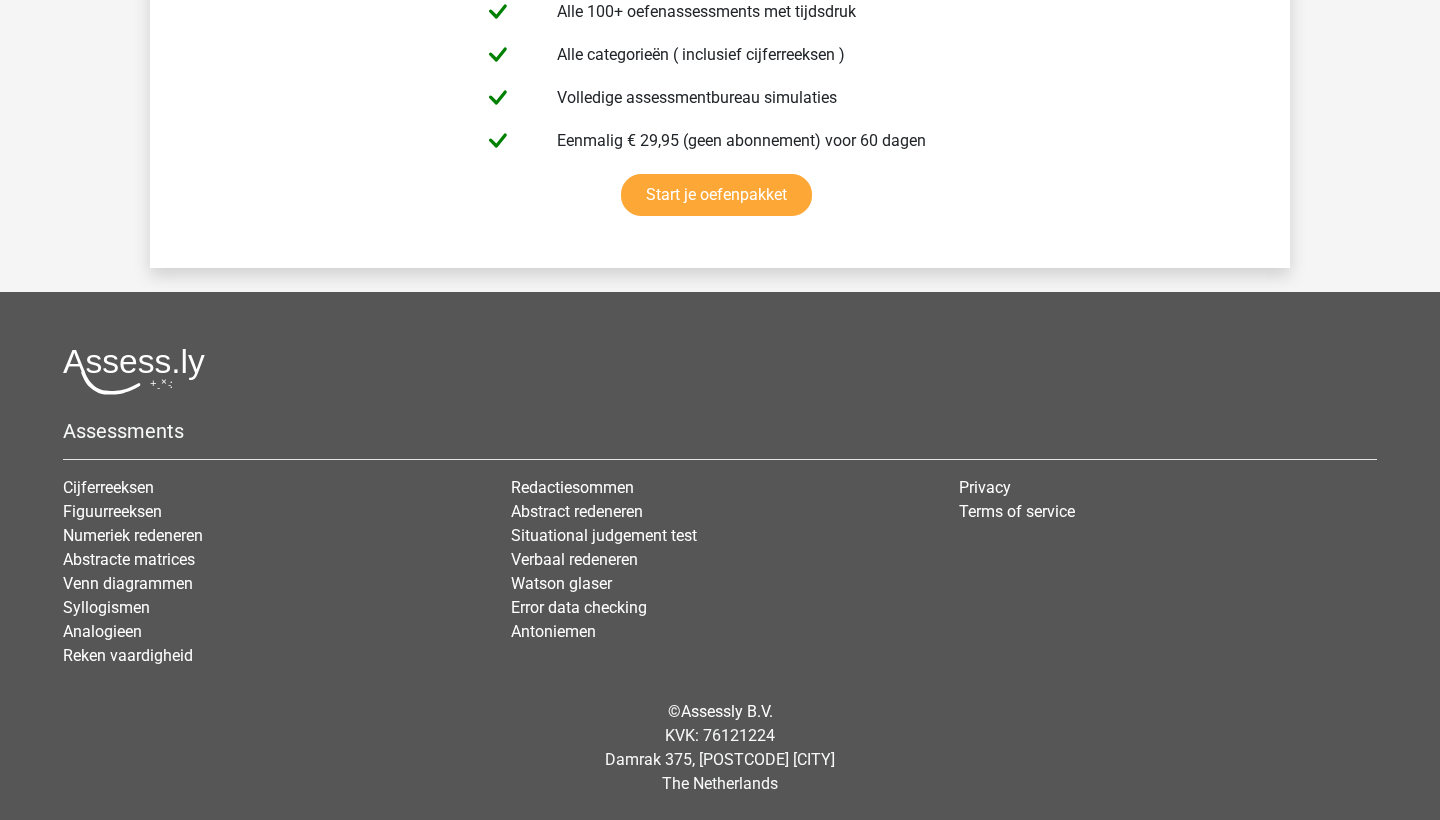 scroll, scrollTop: 5859, scrollLeft: 0, axis: vertical 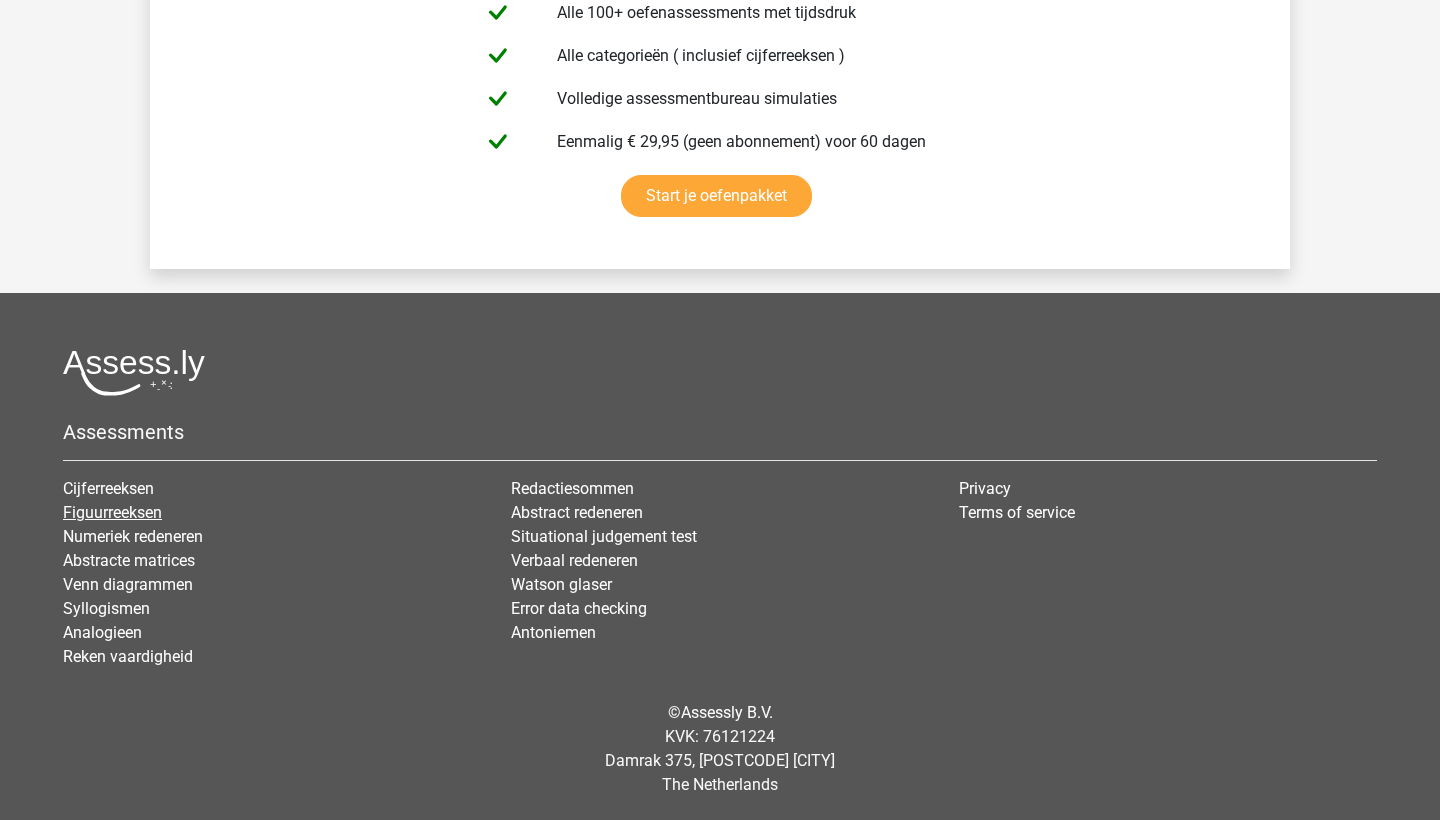 click on "Figuurreeksen" at bounding box center (112, 512) 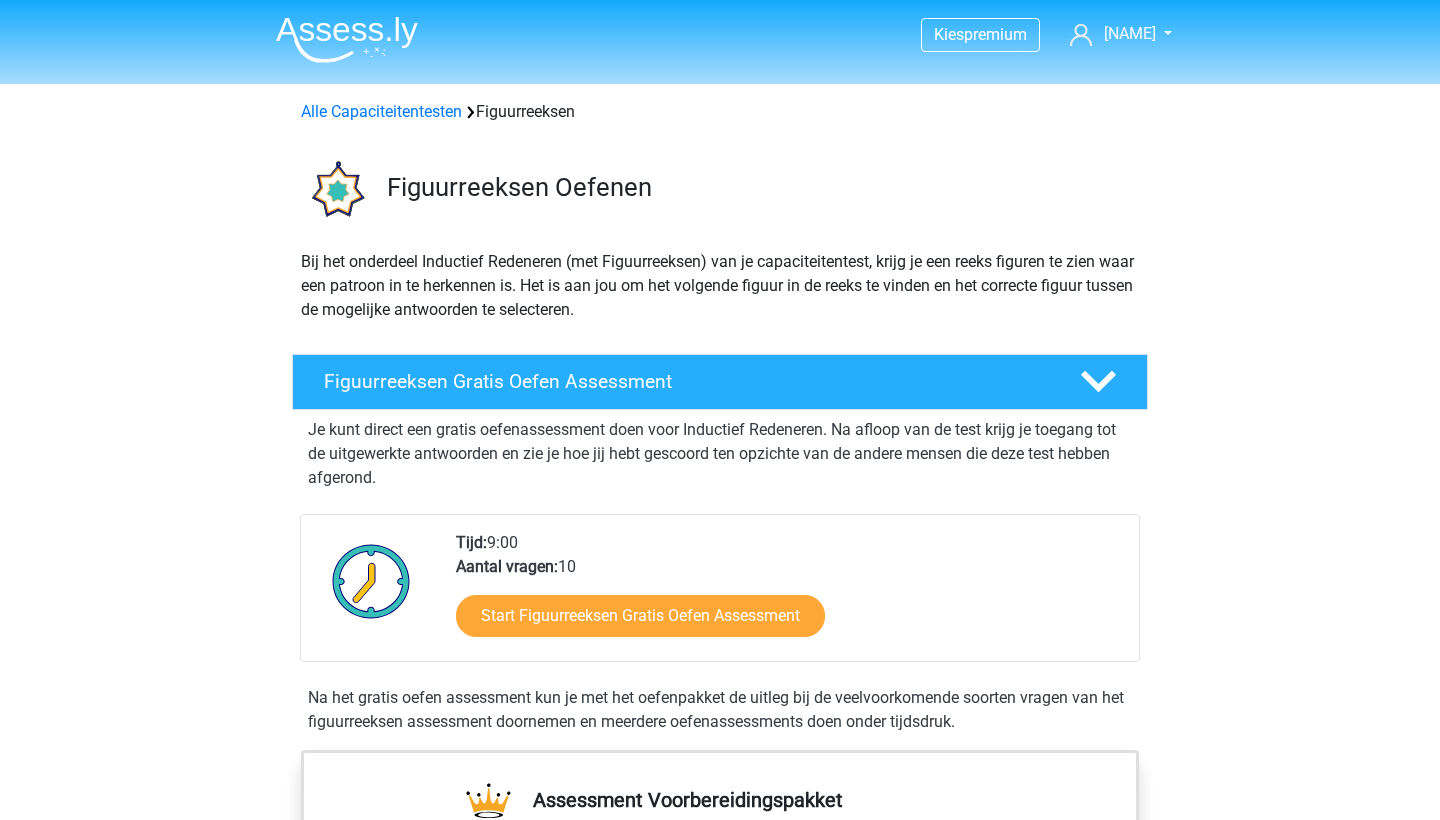 scroll, scrollTop: 0, scrollLeft: 0, axis: both 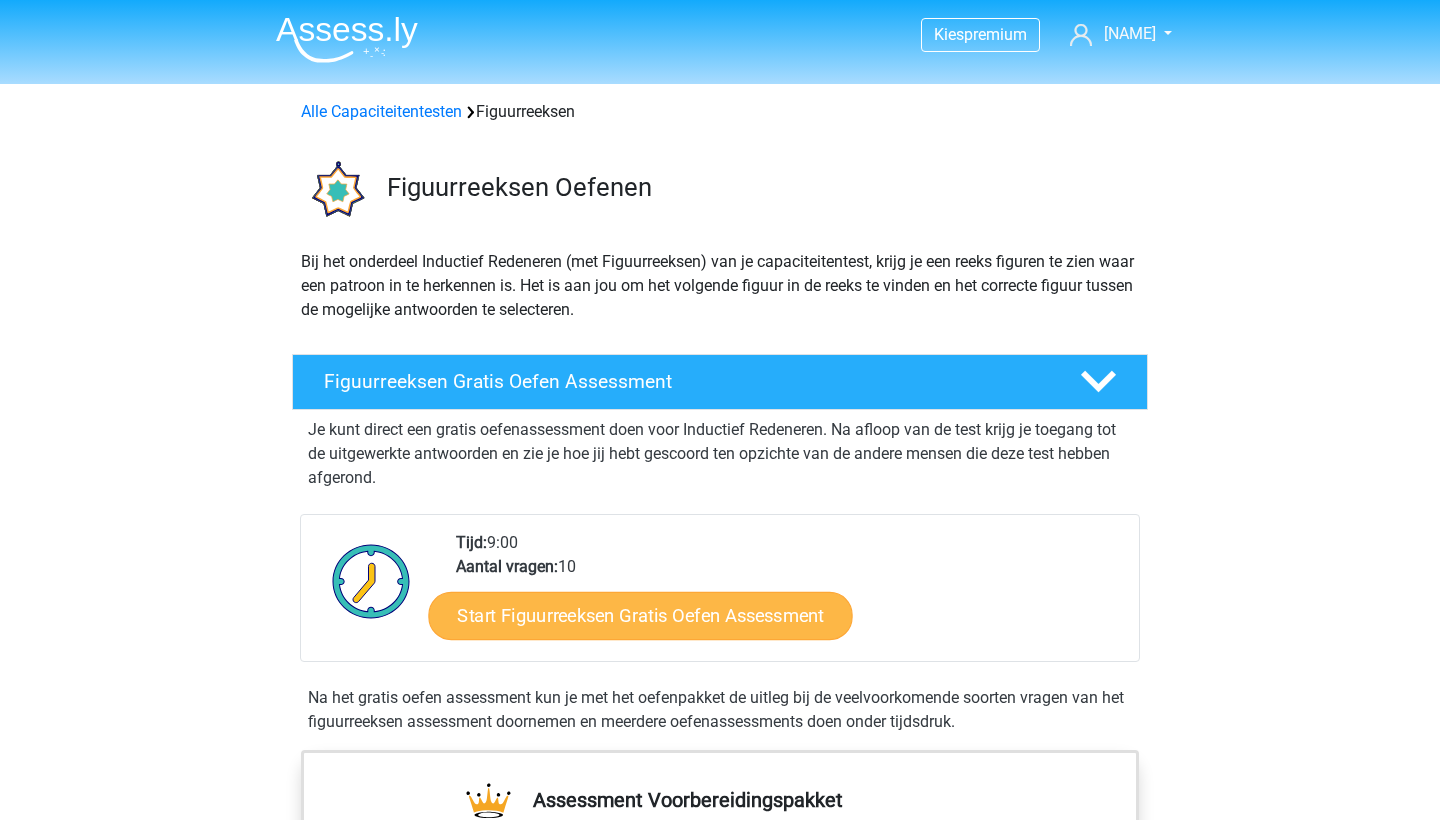 click on "Start Figuurreeksen
Gratis Oefen Assessment" at bounding box center [641, 615] 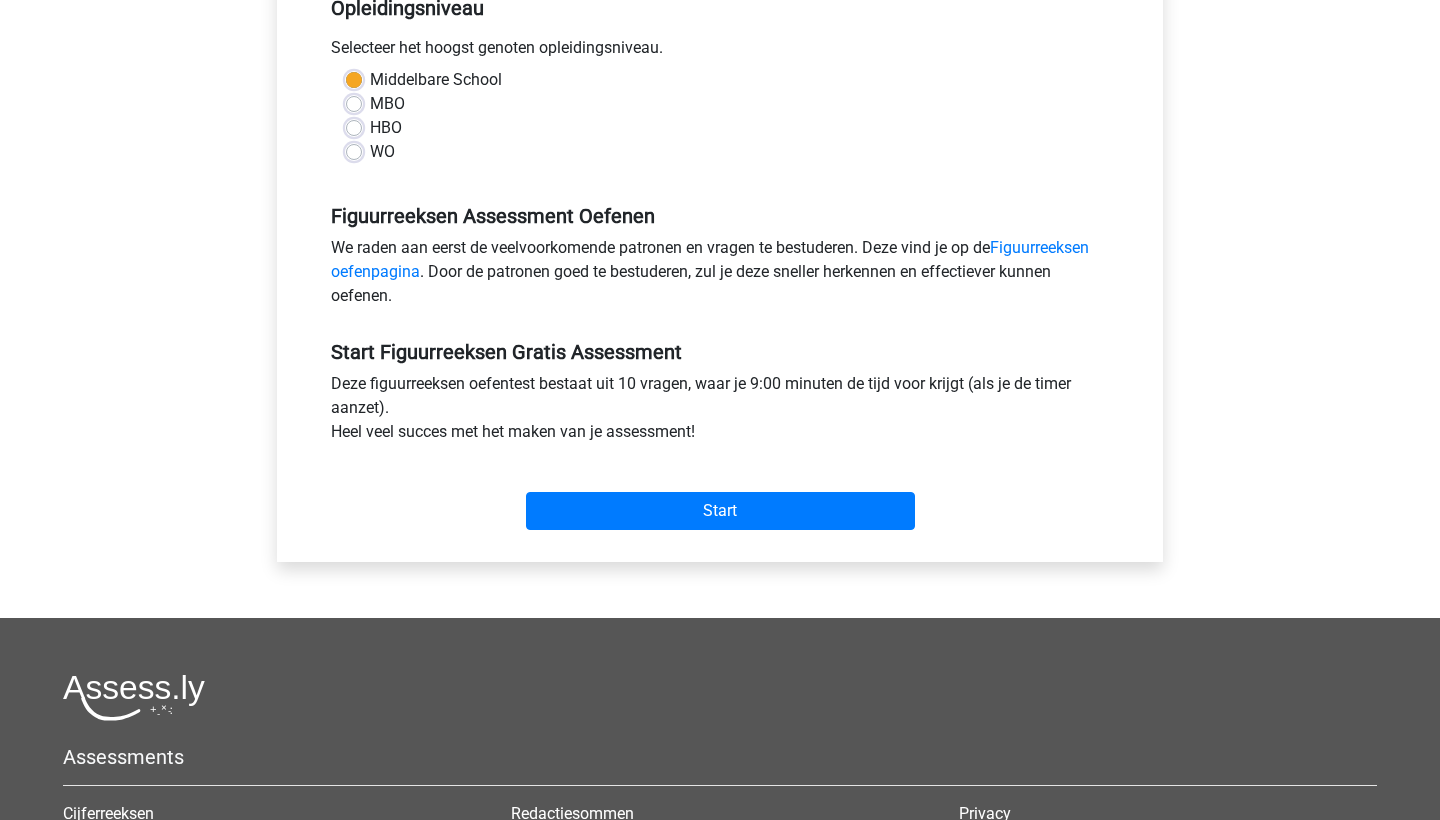 scroll, scrollTop: 440, scrollLeft: 0, axis: vertical 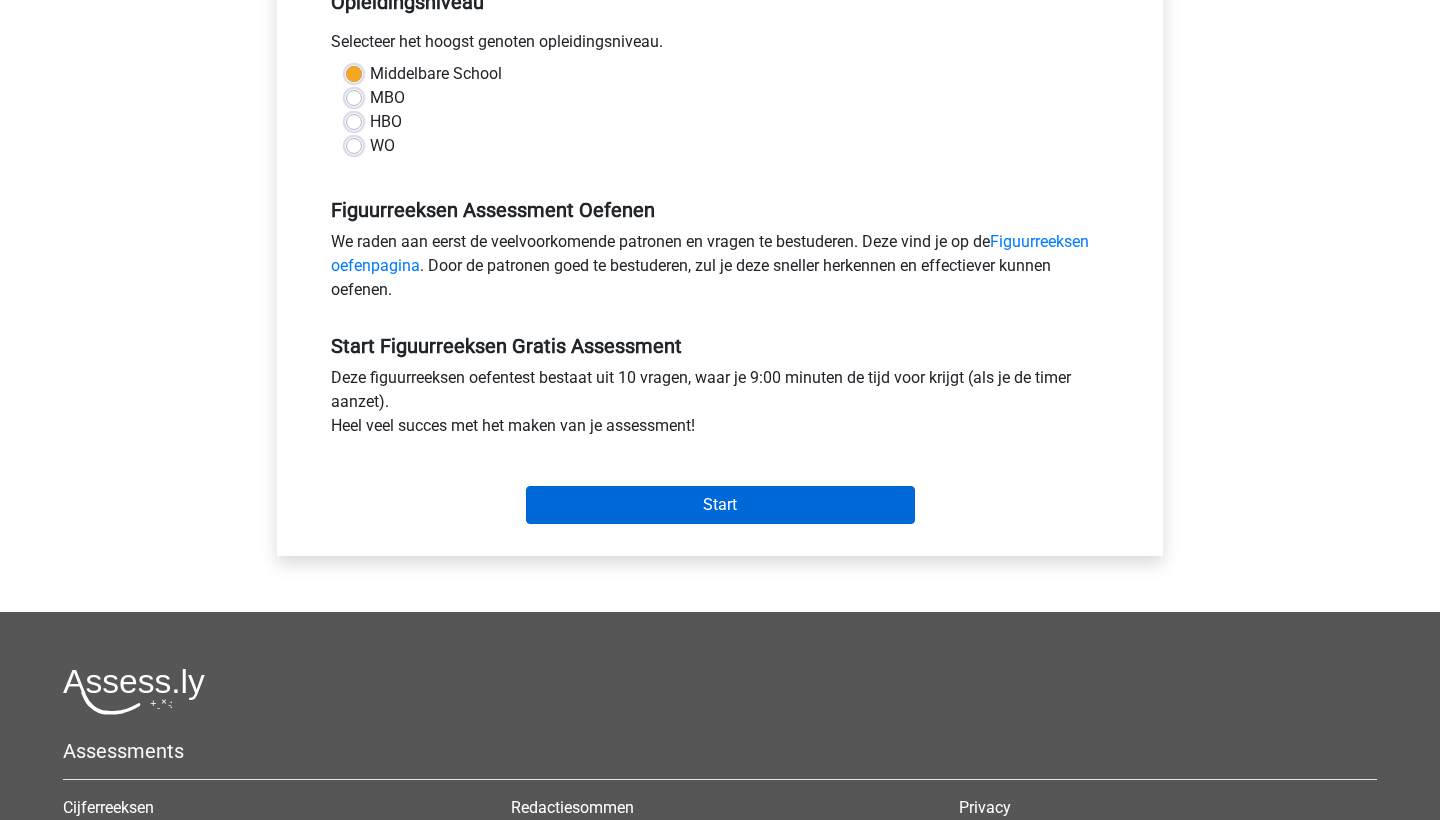 click on "Start" at bounding box center (720, 505) 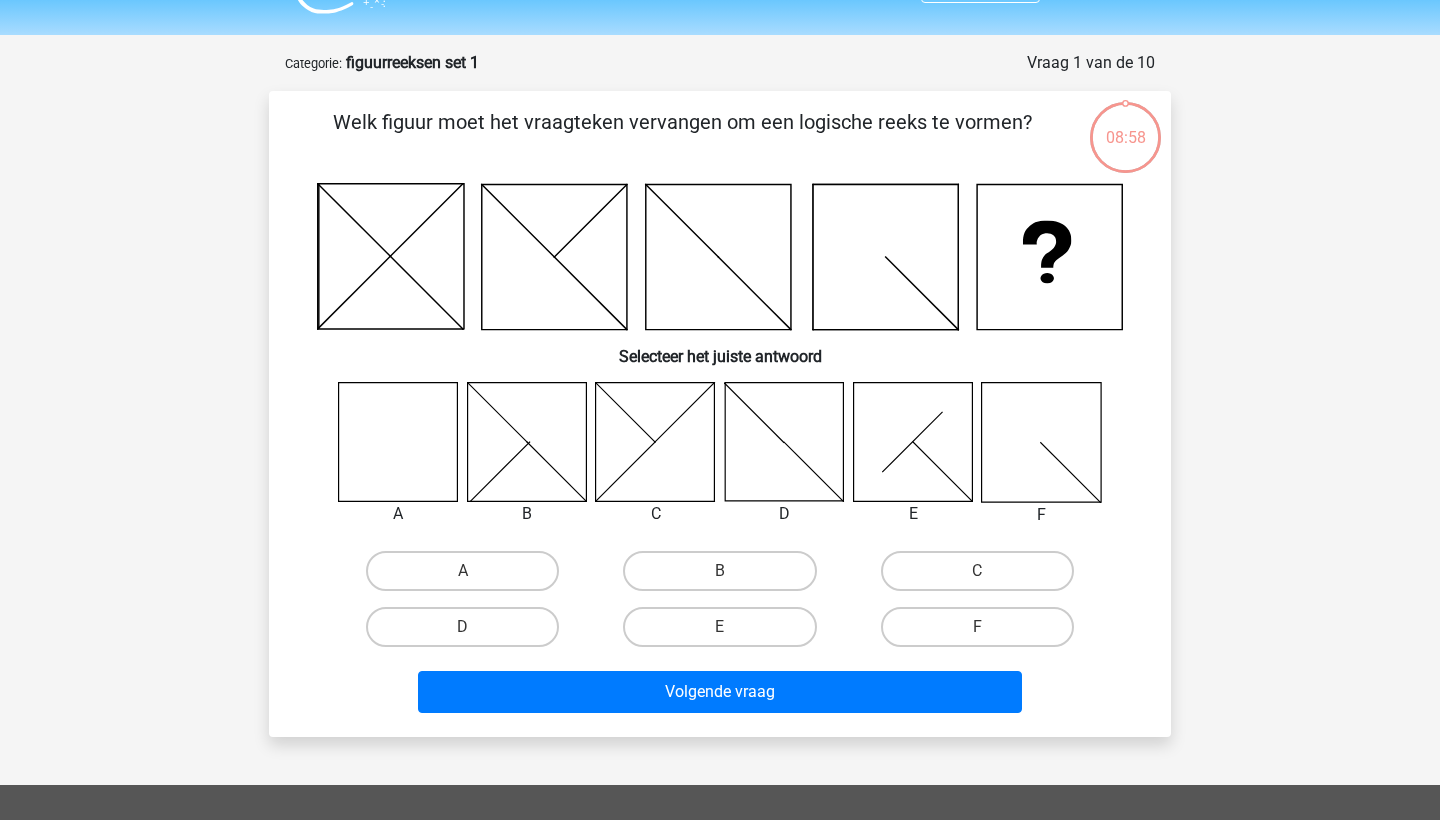 scroll, scrollTop: 50, scrollLeft: 0, axis: vertical 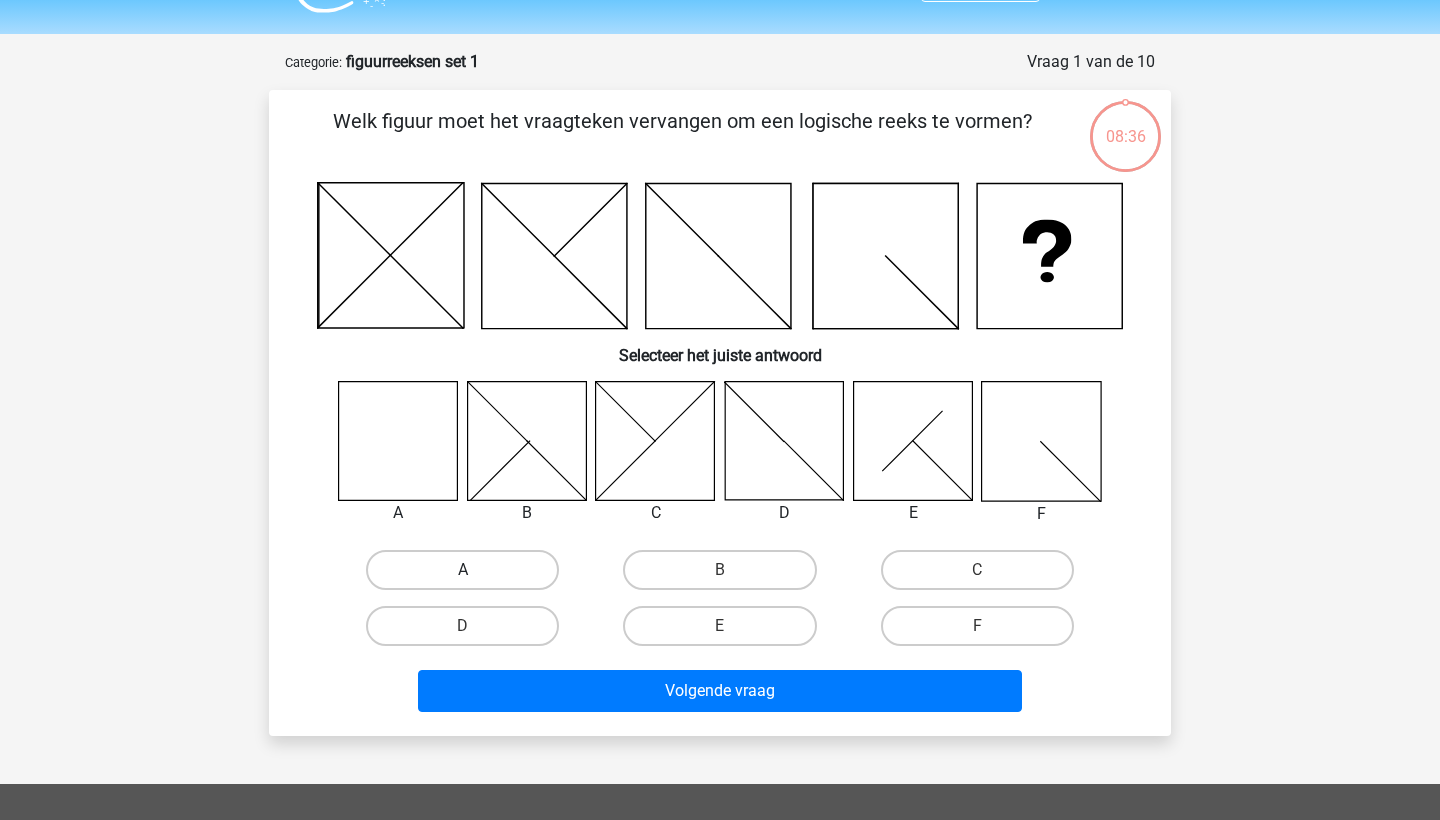 click on "A" at bounding box center [462, 570] 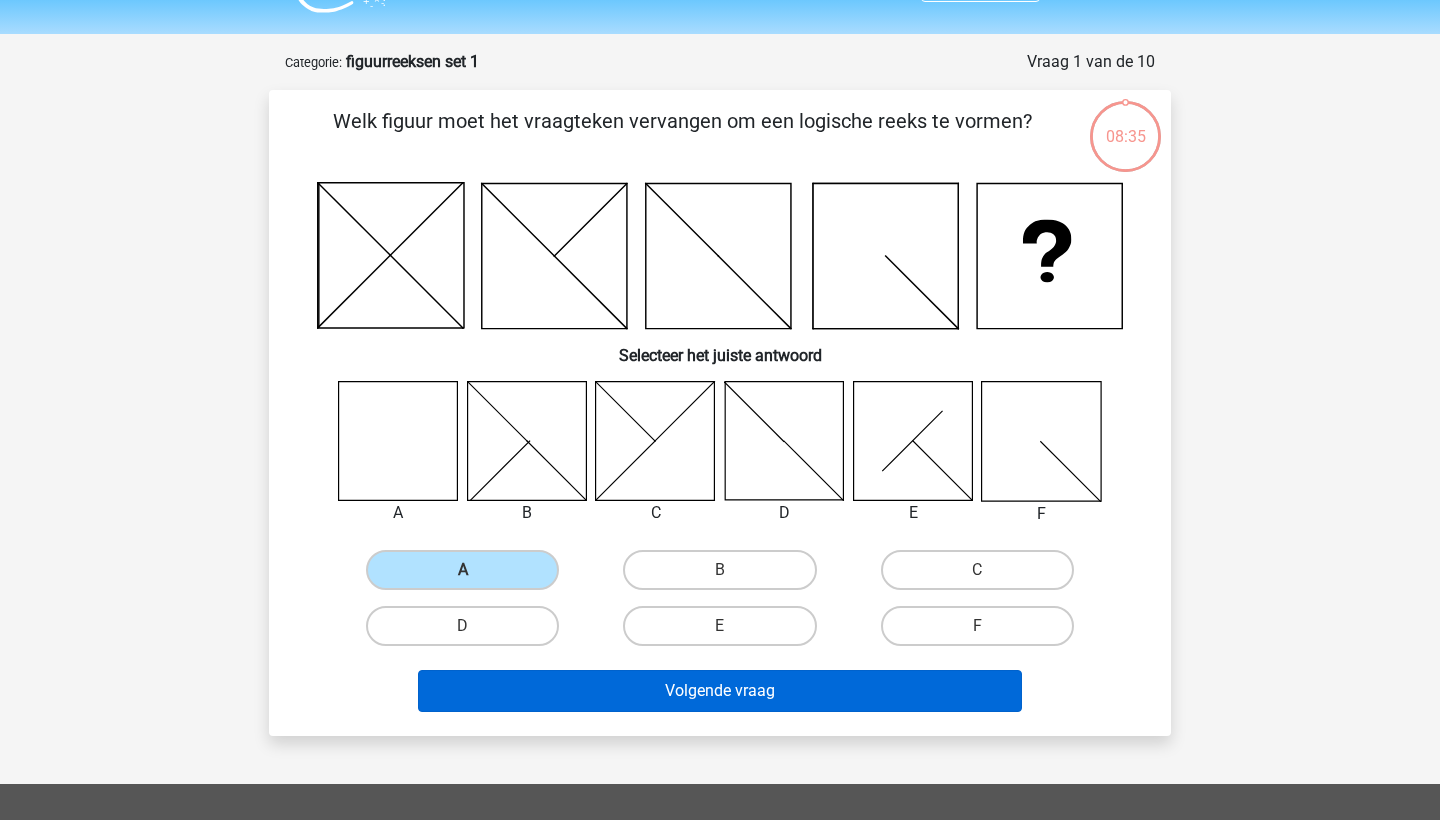 click on "Volgende vraag" at bounding box center (720, 691) 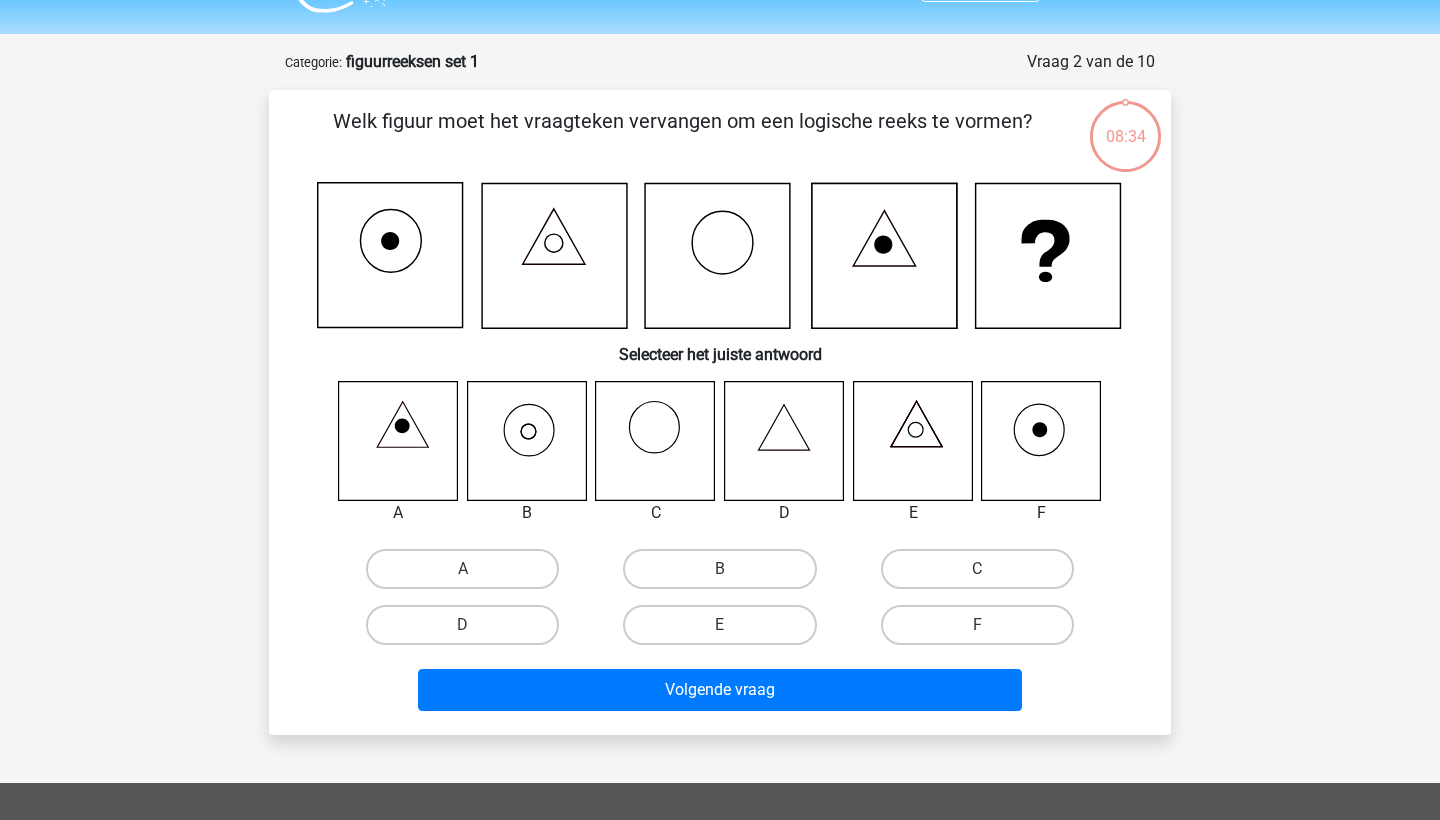scroll, scrollTop: 100, scrollLeft: 0, axis: vertical 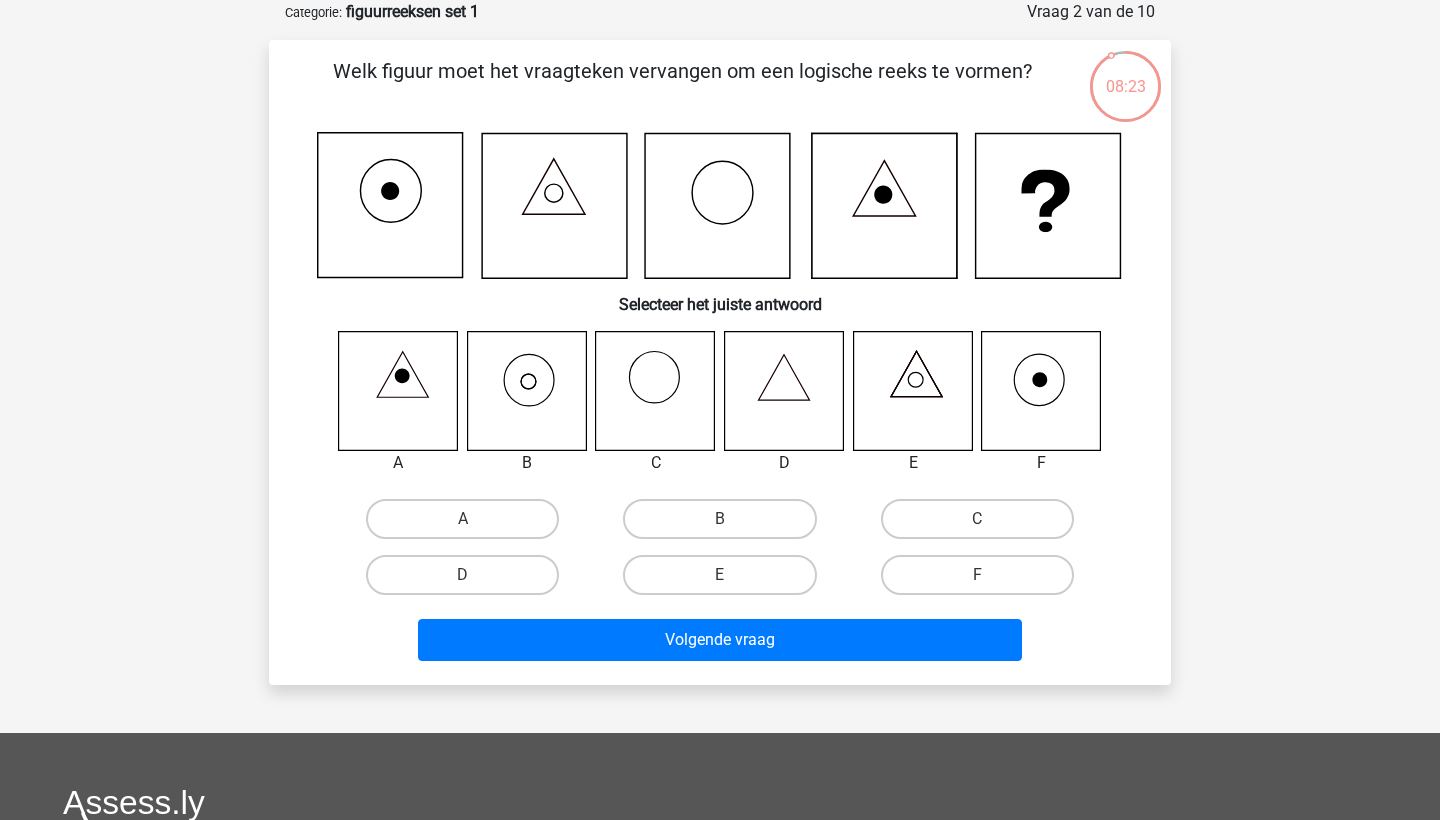 click at bounding box center (526, 390) 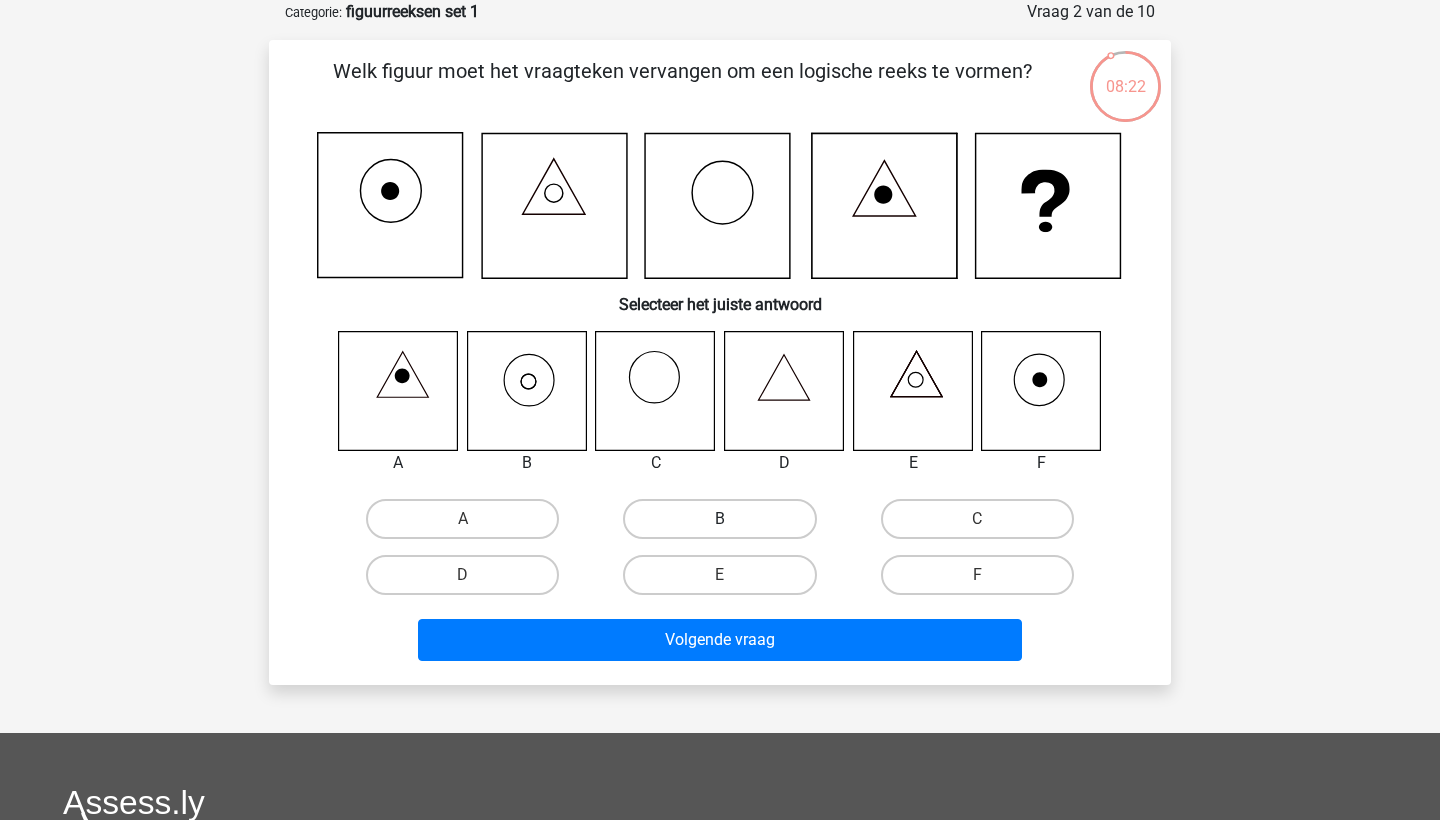 click on "B" at bounding box center (719, 519) 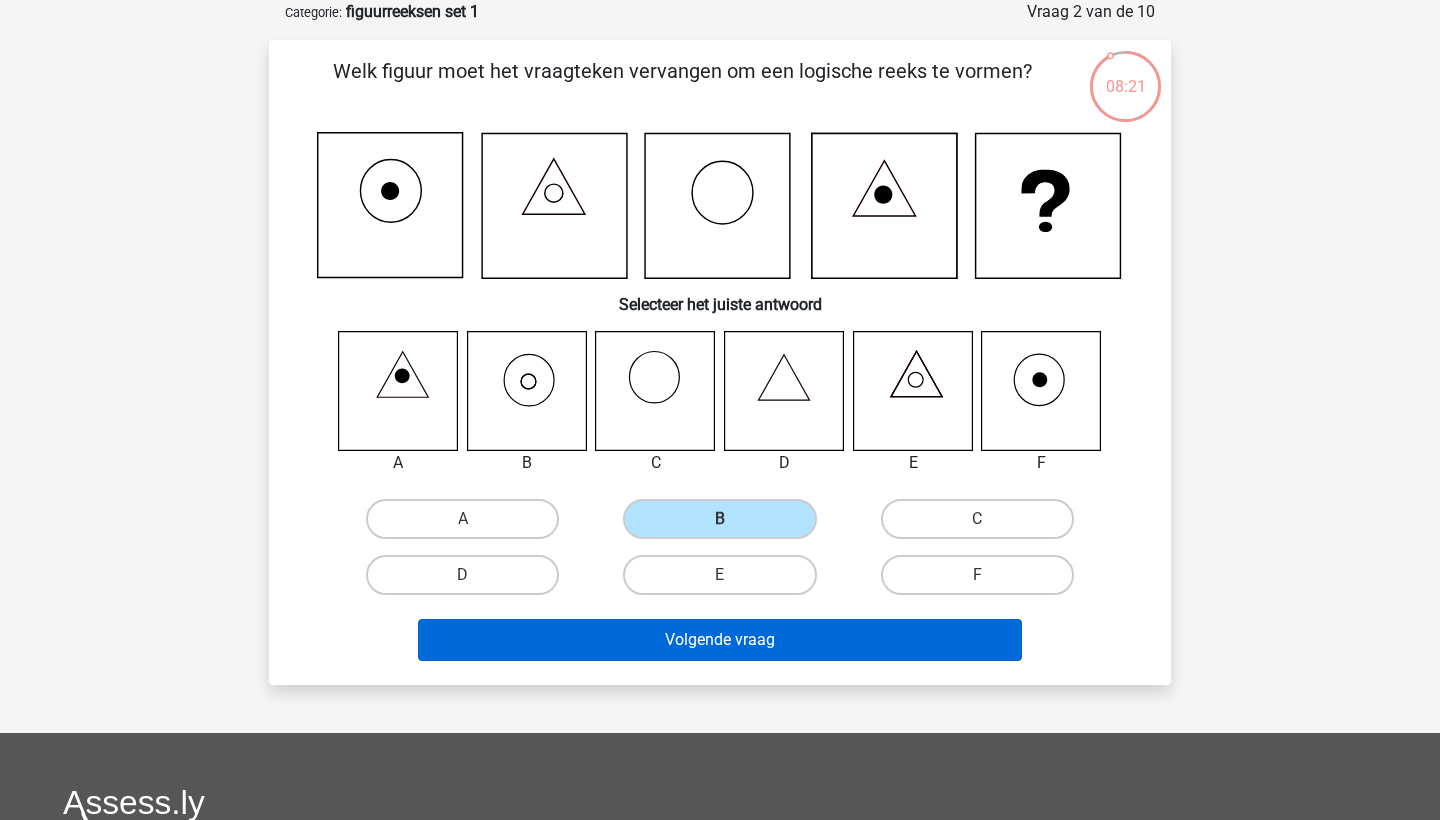 click on "Volgende vraag" at bounding box center (720, 640) 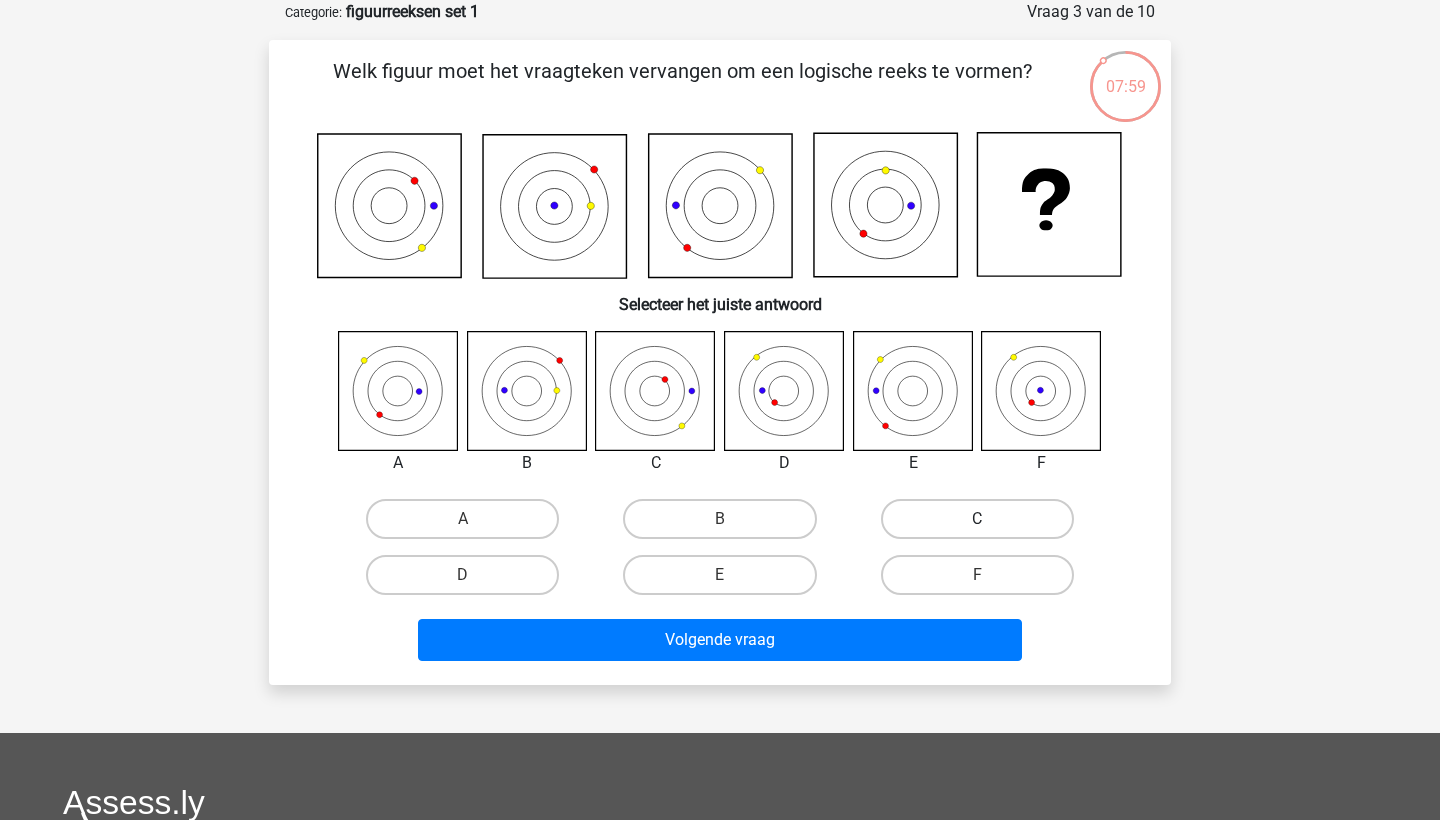 click on "C" at bounding box center (977, 519) 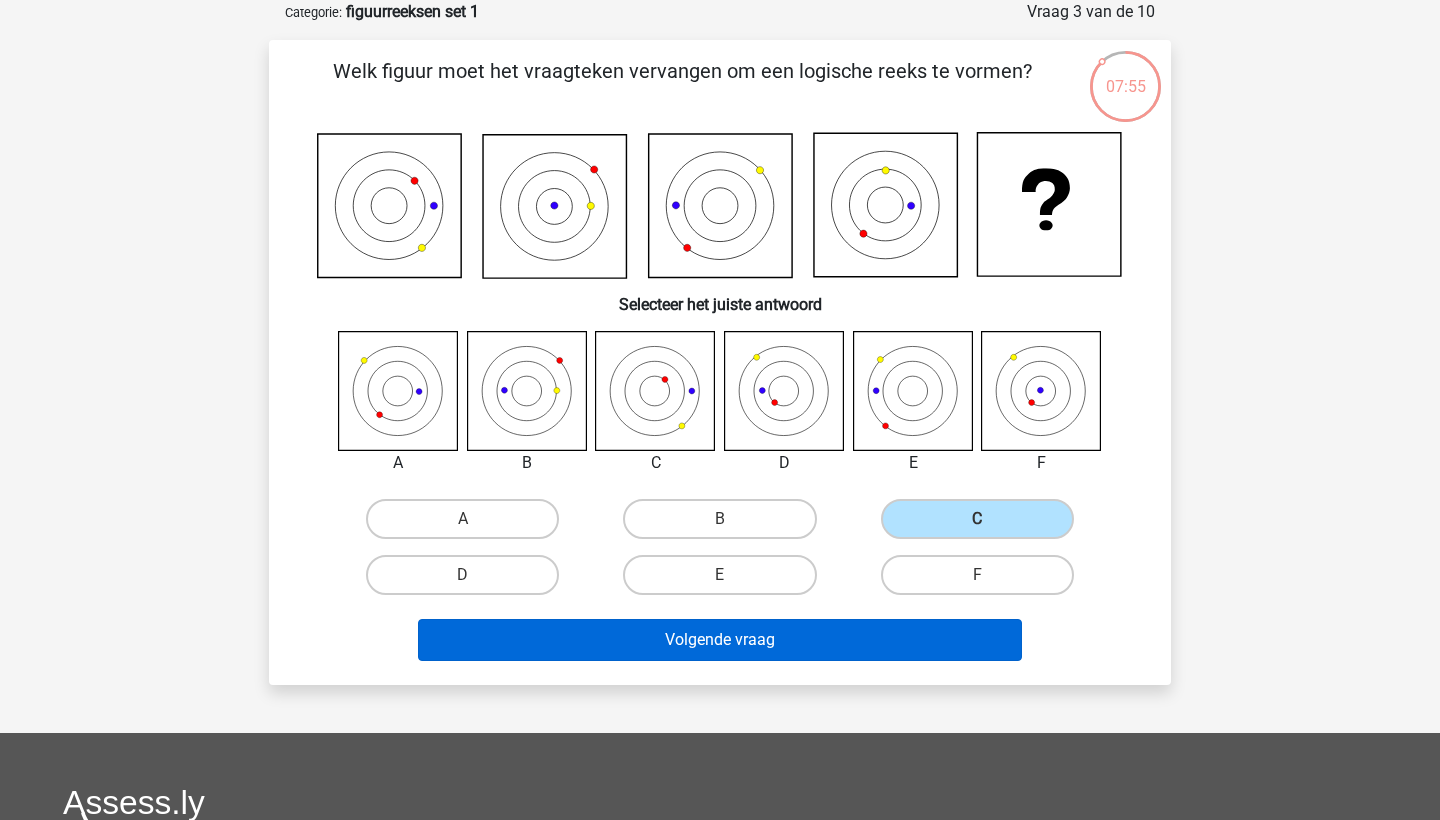 click on "Volgende vraag" at bounding box center [720, 640] 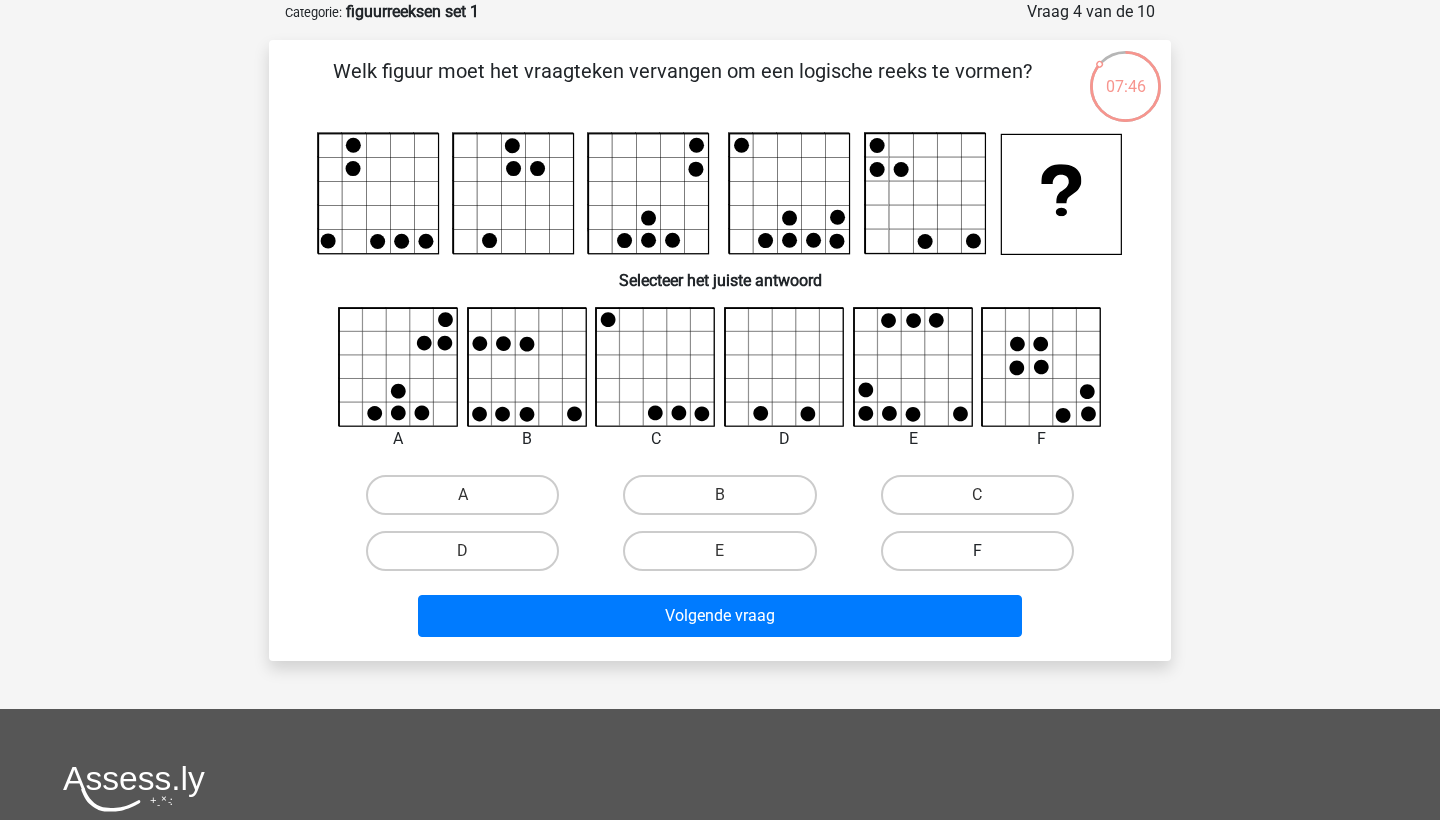 click on "F" at bounding box center (977, 551) 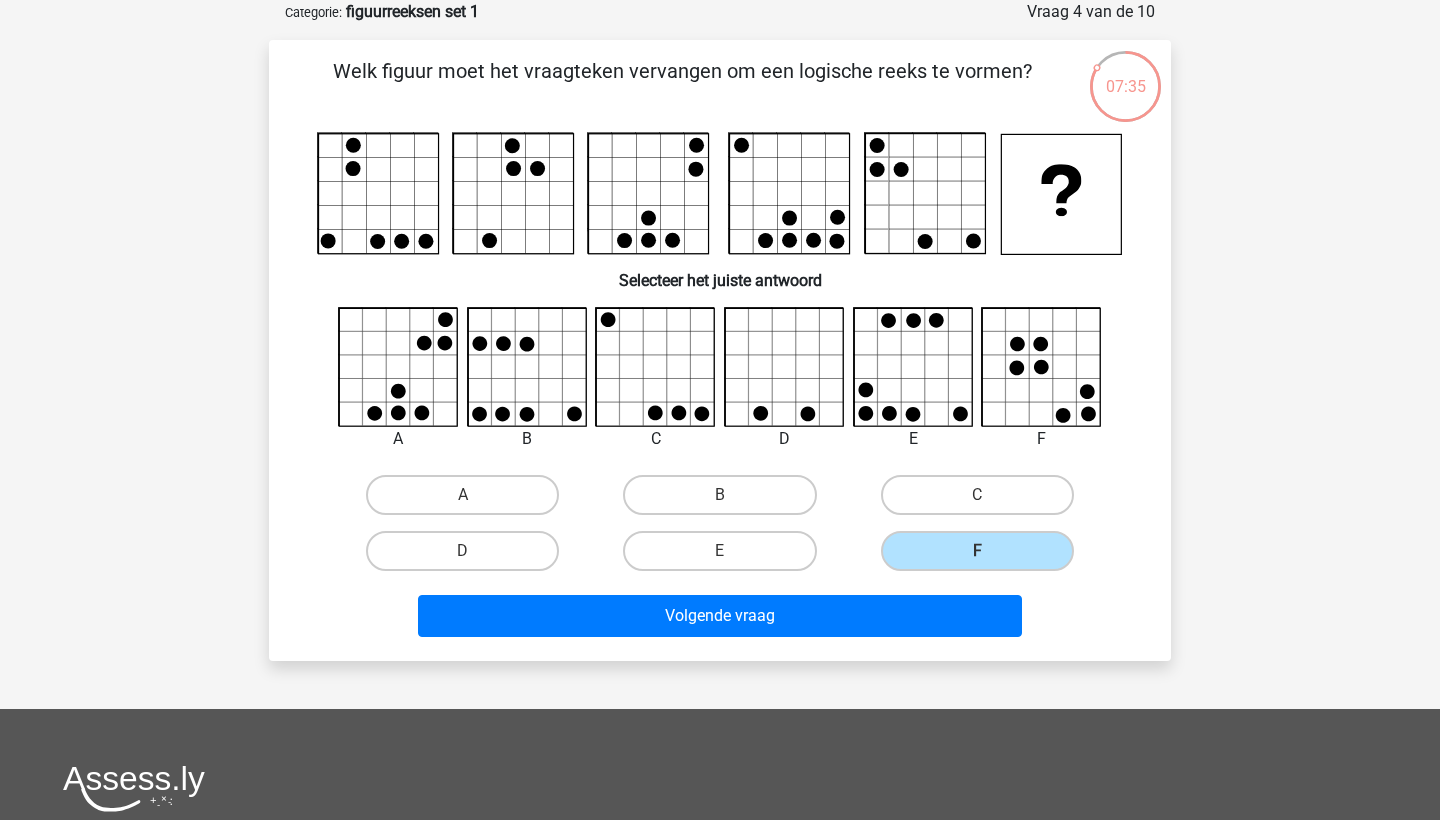 click on "B" at bounding box center [719, 495] 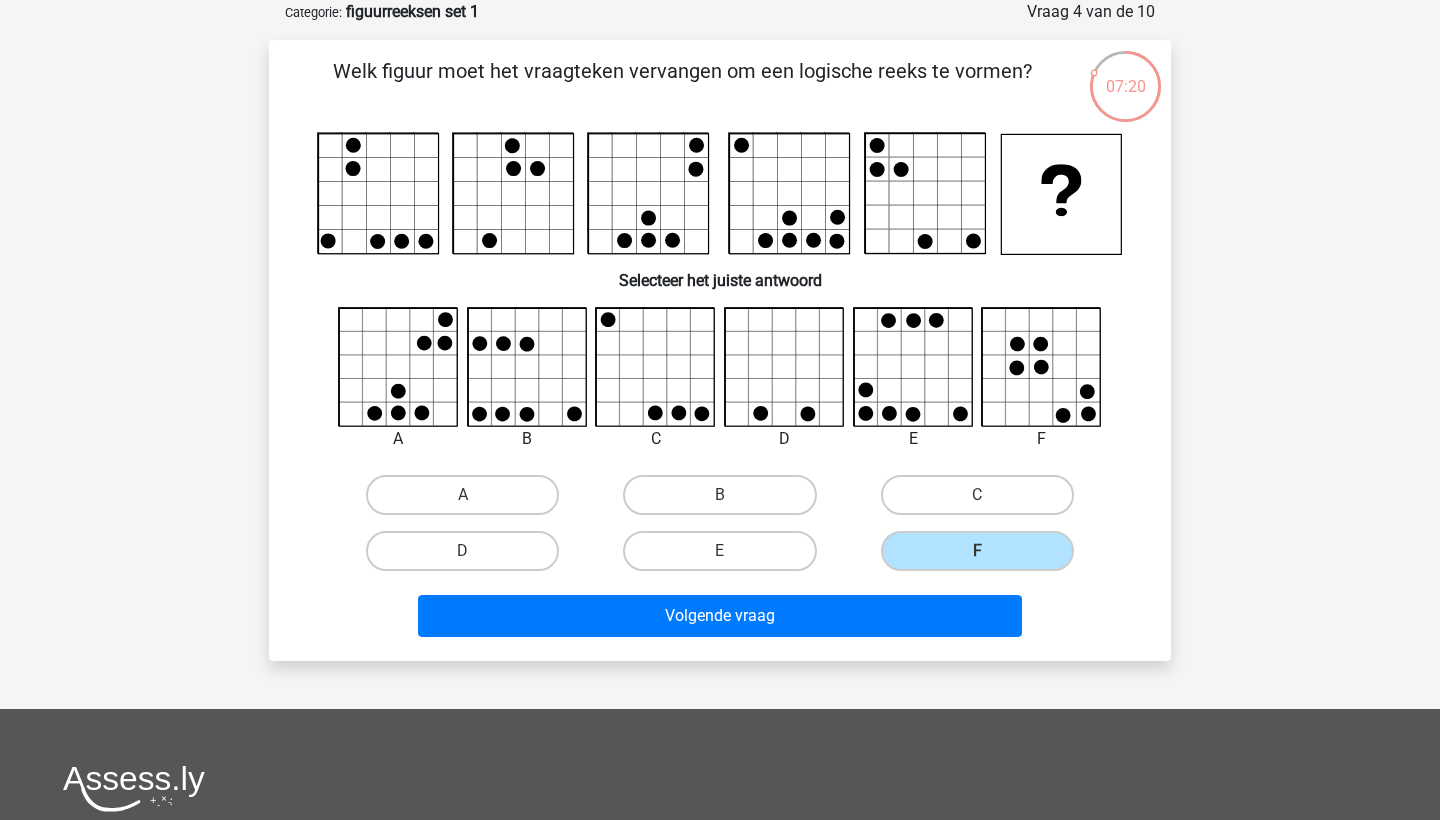 click at bounding box center [656, 367] 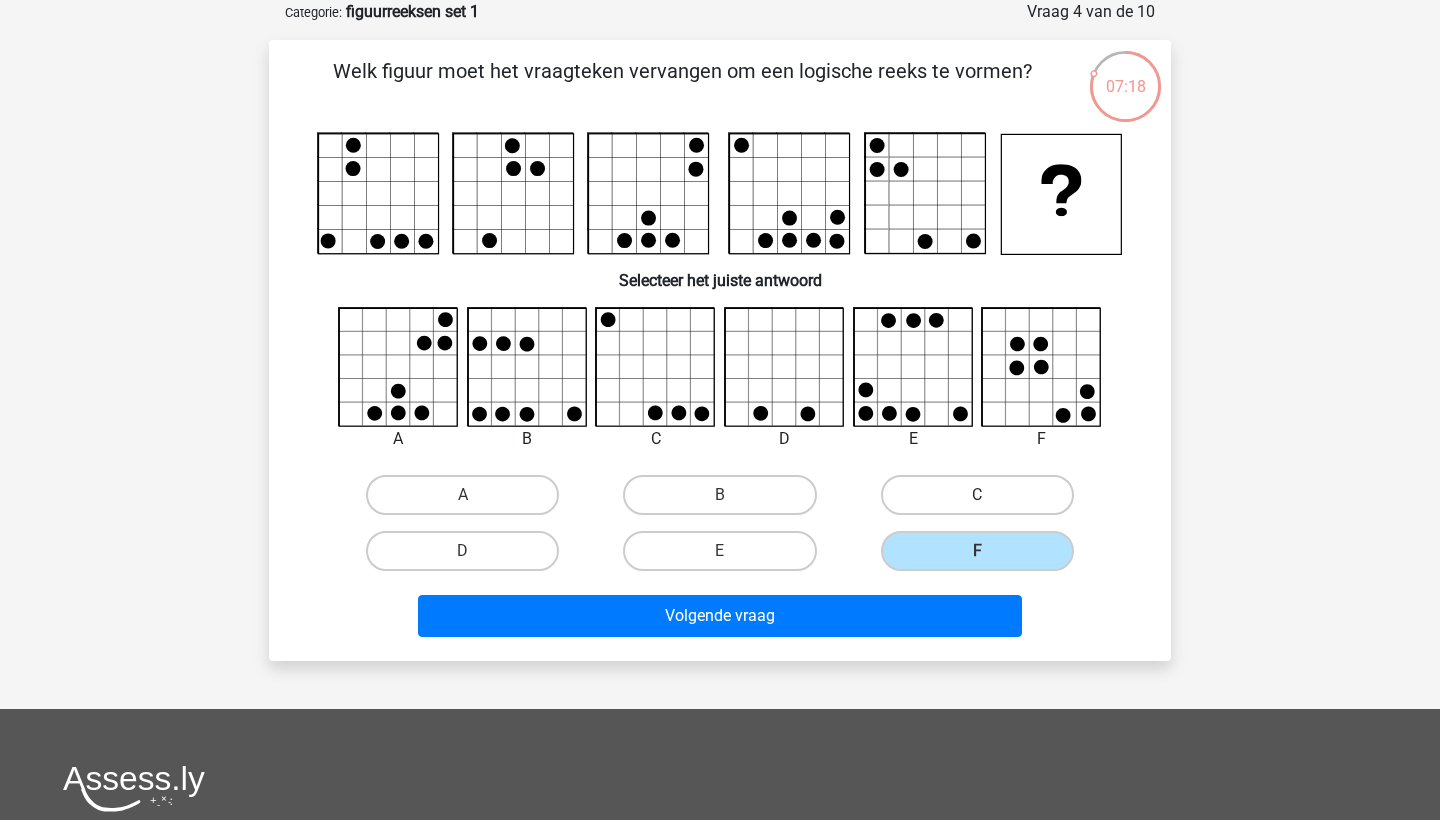click on "C" at bounding box center [977, 495] 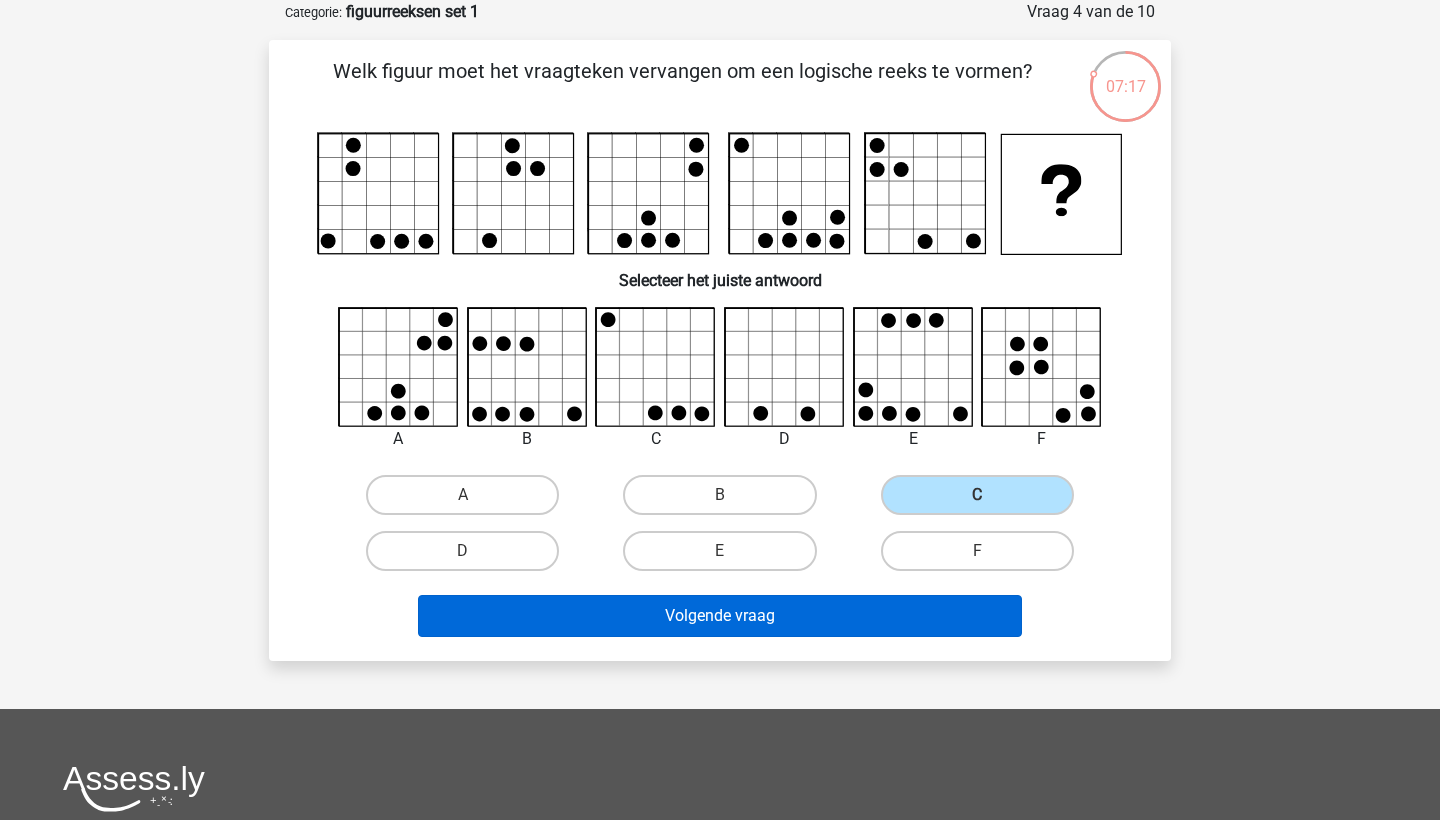 click on "Volgende vraag" at bounding box center [720, 616] 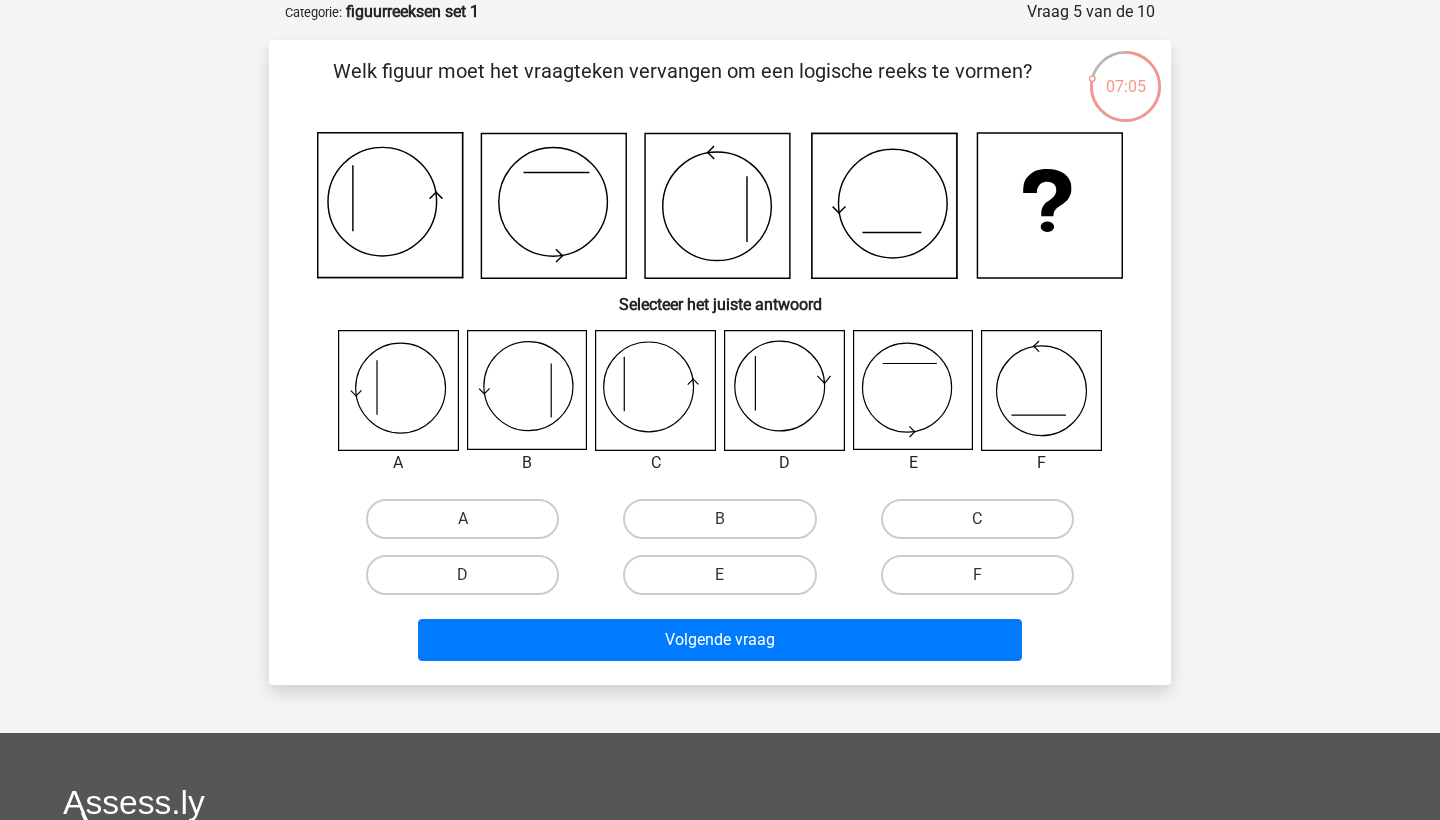 click at bounding box center (912, 390) 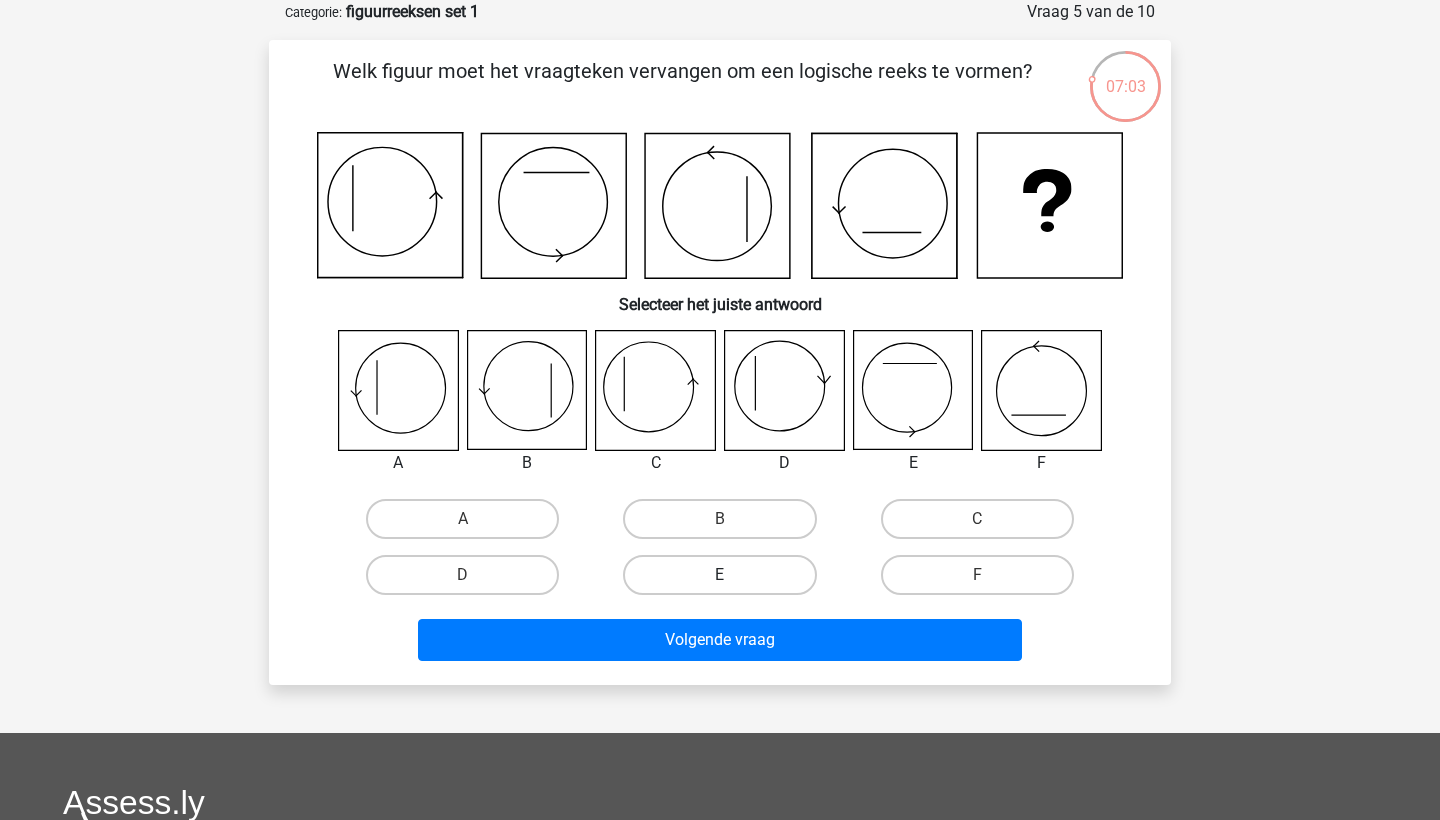 click on "E" at bounding box center (719, 575) 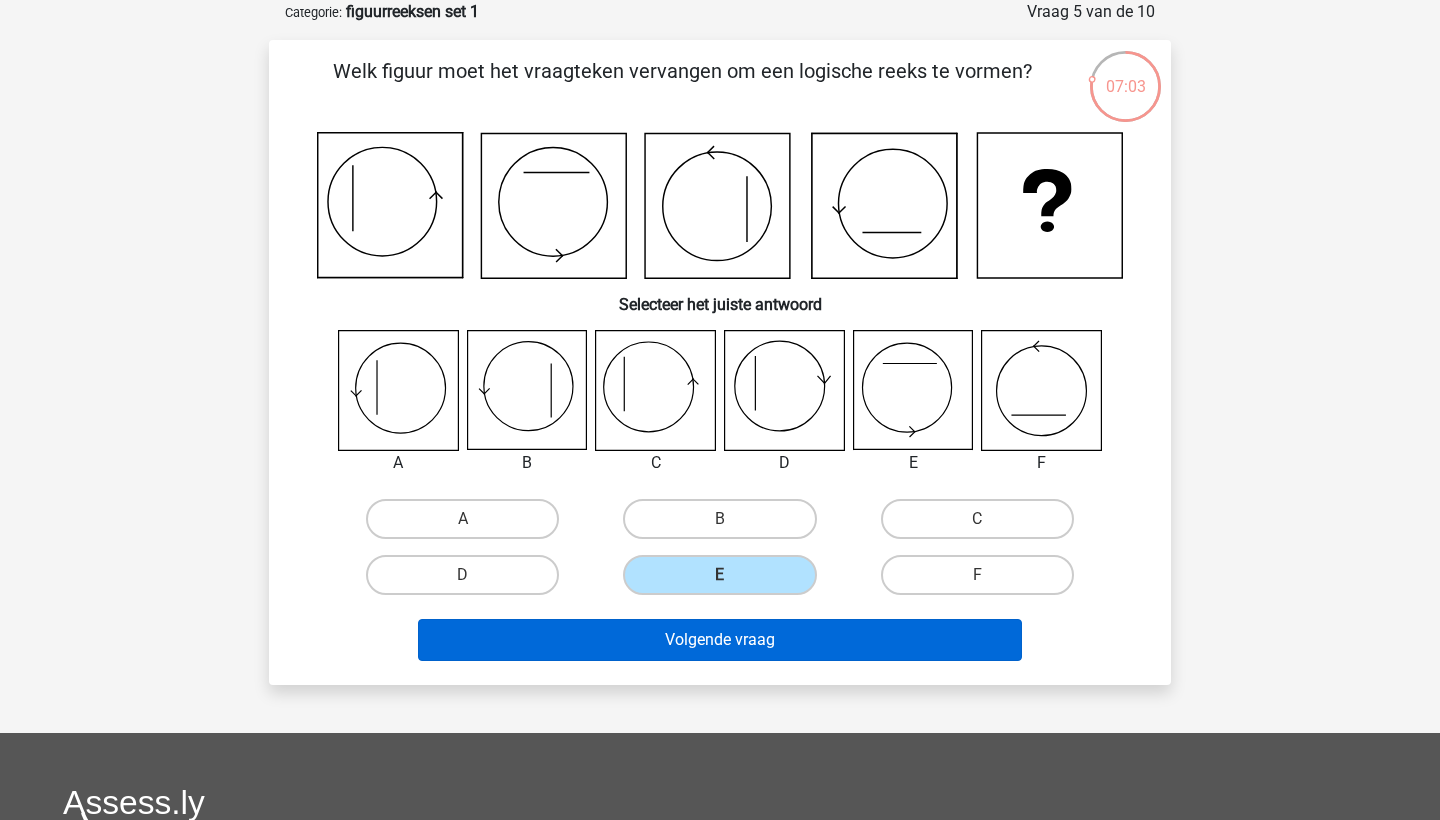 click on "Volgende vraag" at bounding box center (720, 640) 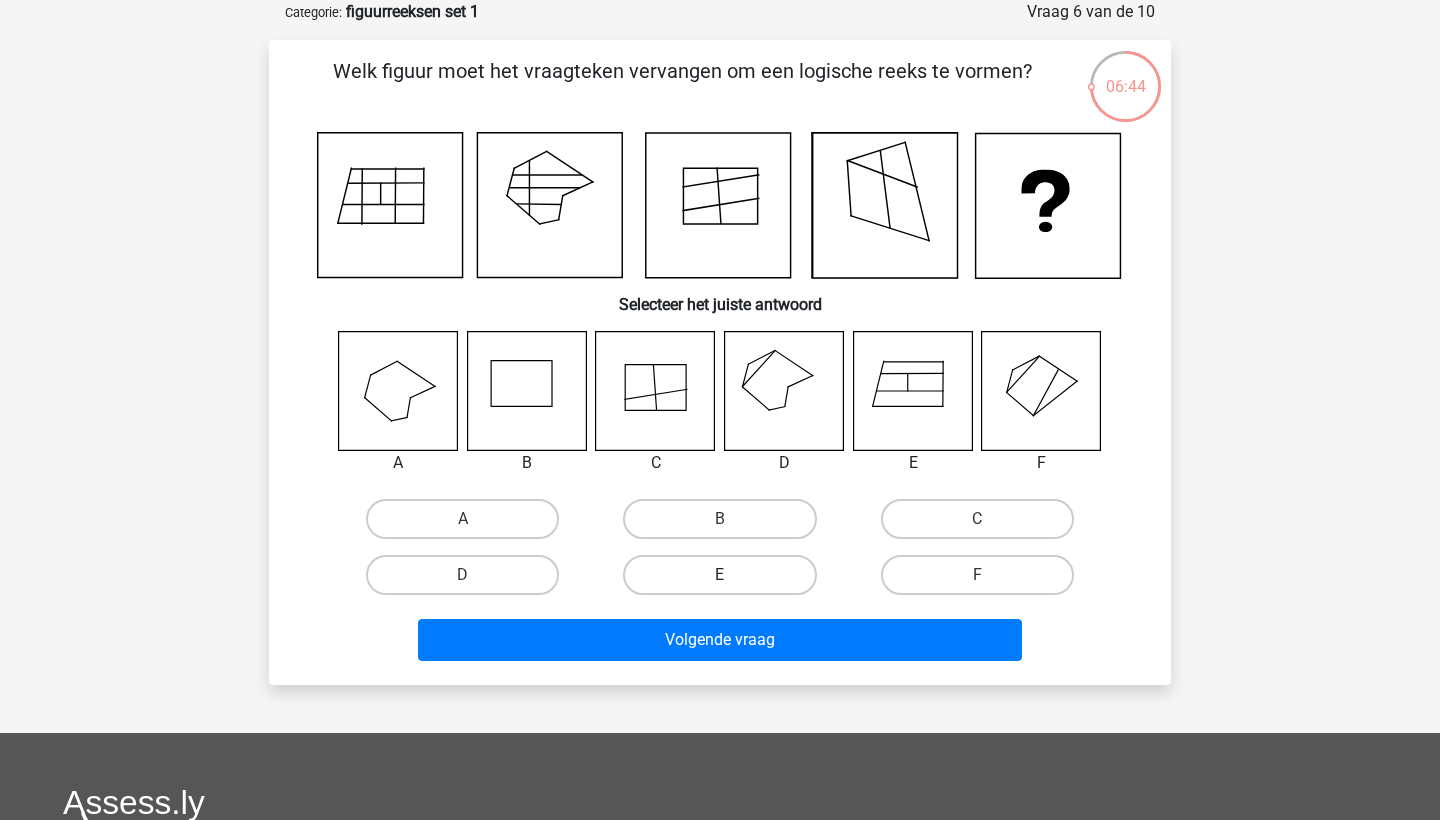 click on "E" at bounding box center (719, 575) 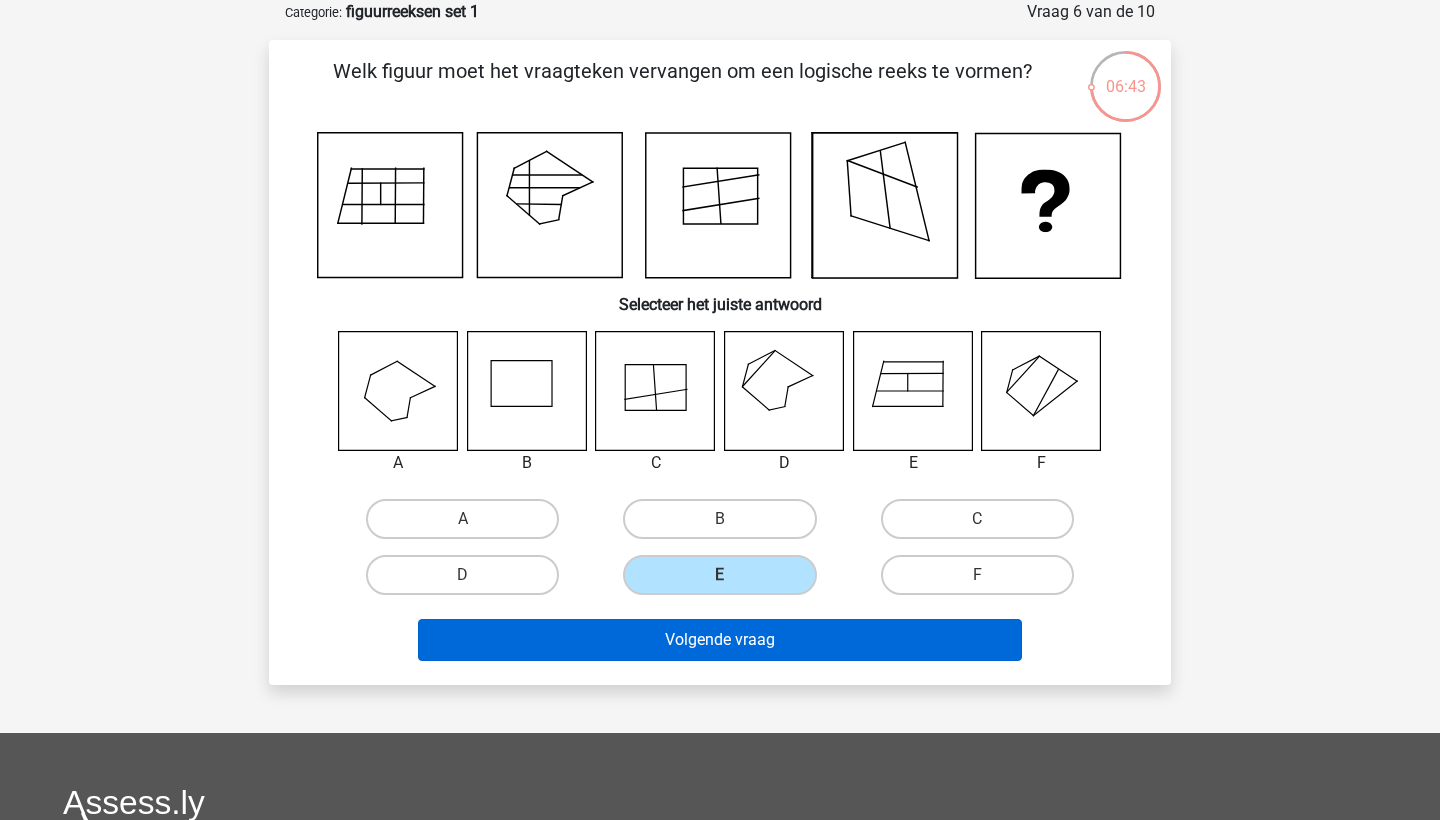click on "Volgende vraag" at bounding box center (720, 640) 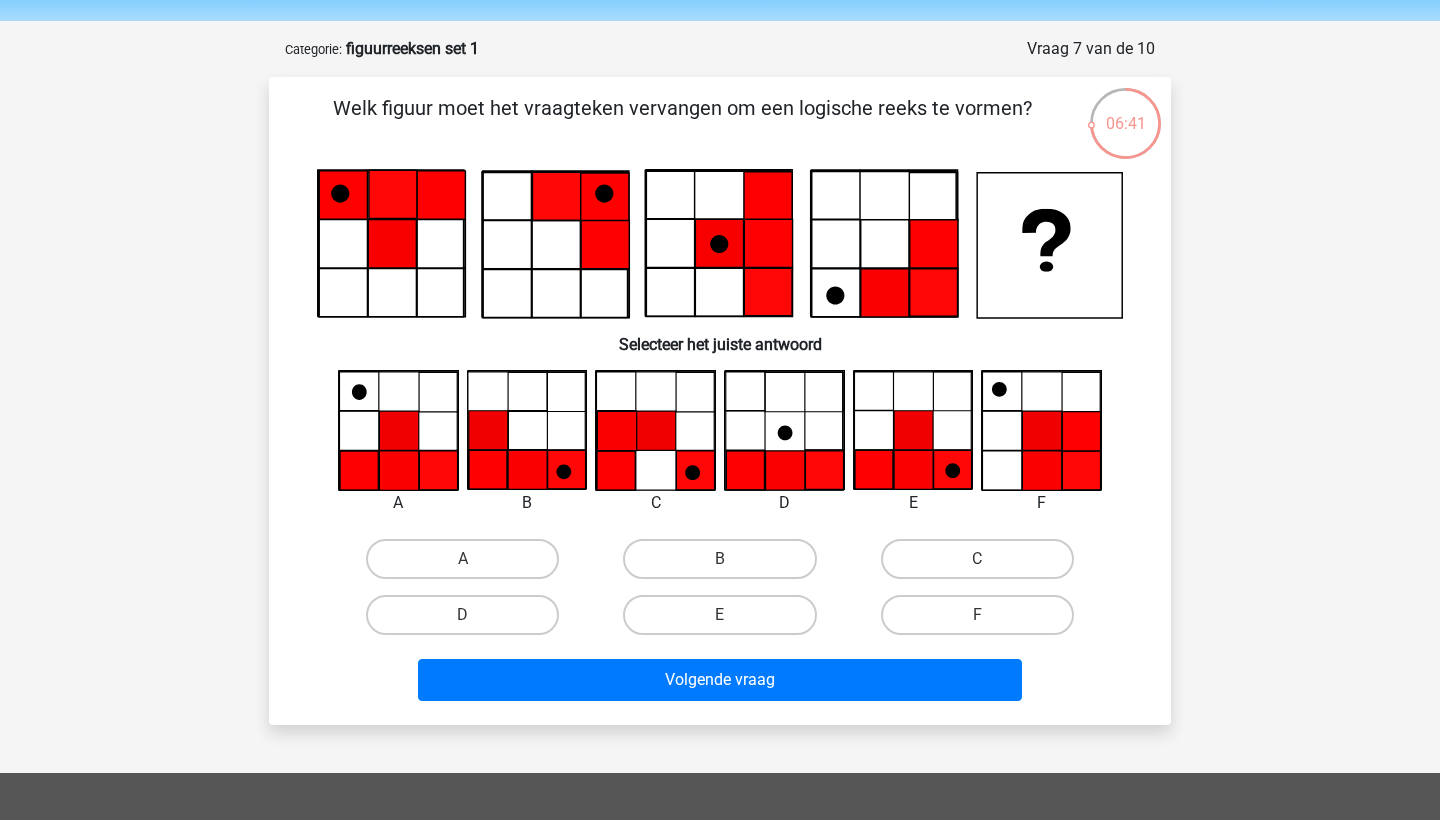 scroll, scrollTop: 64, scrollLeft: 0, axis: vertical 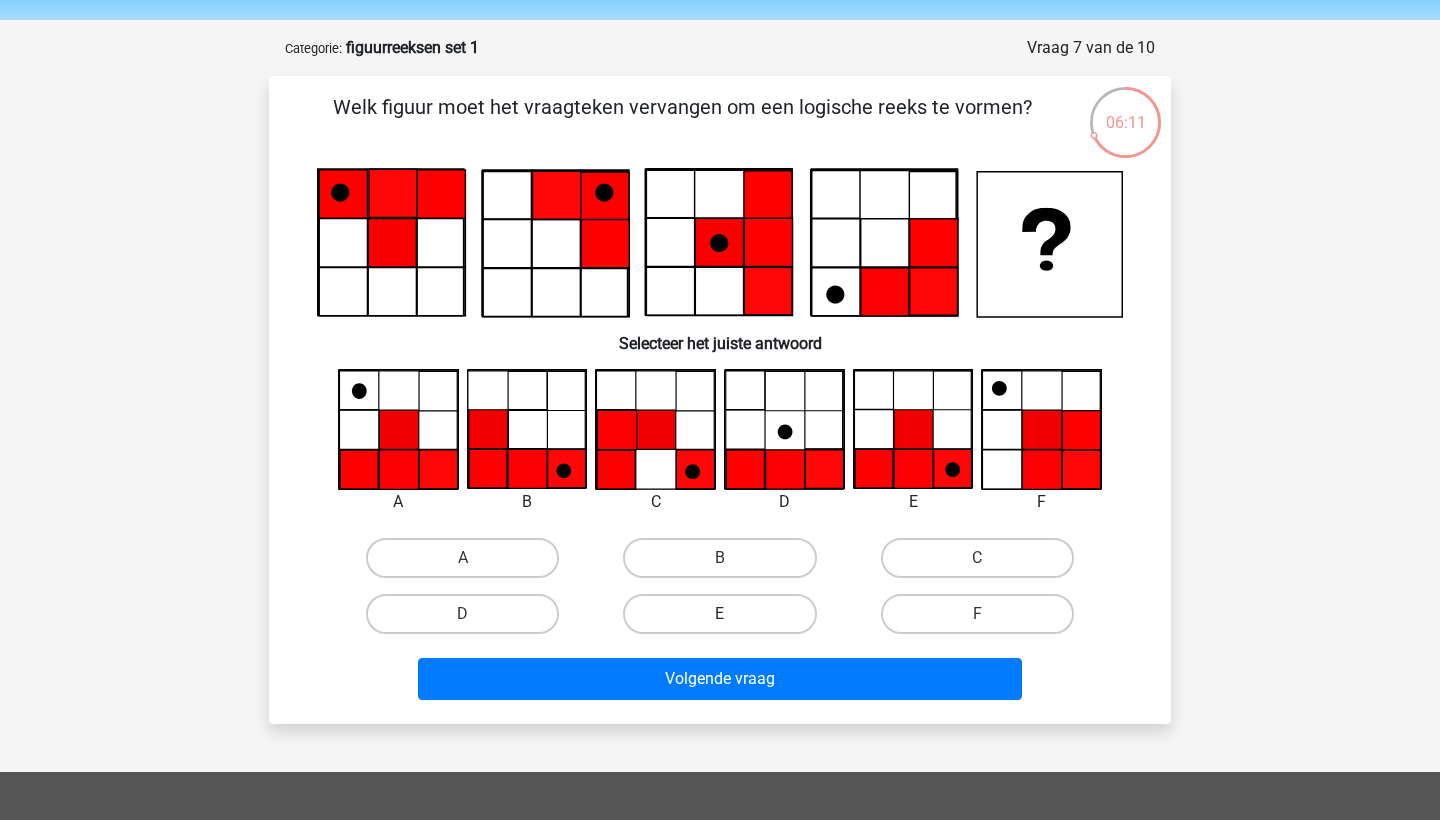 click on "E" at bounding box center (719, 614) 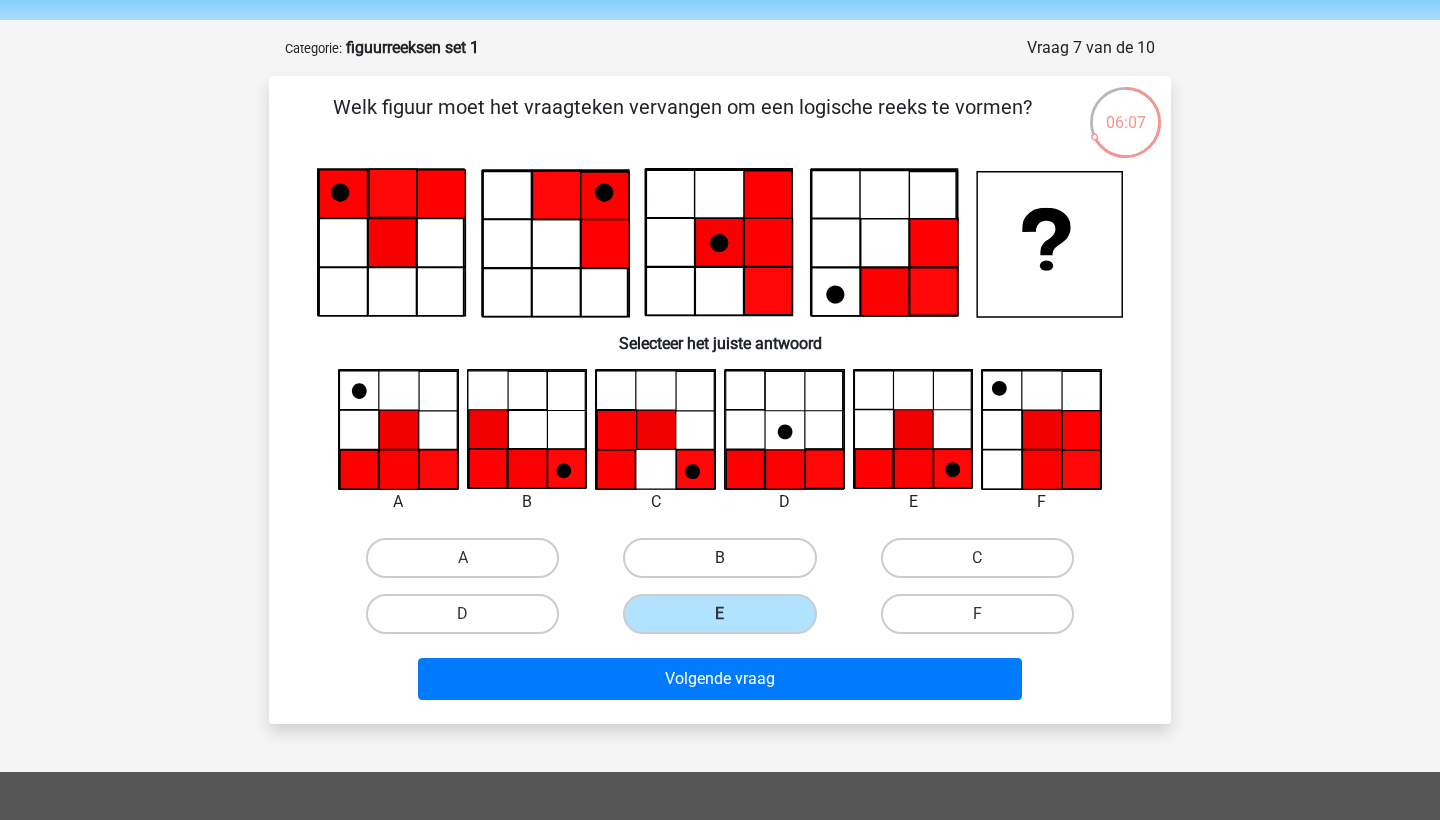 click on "B" at bounding box center [719, 558] 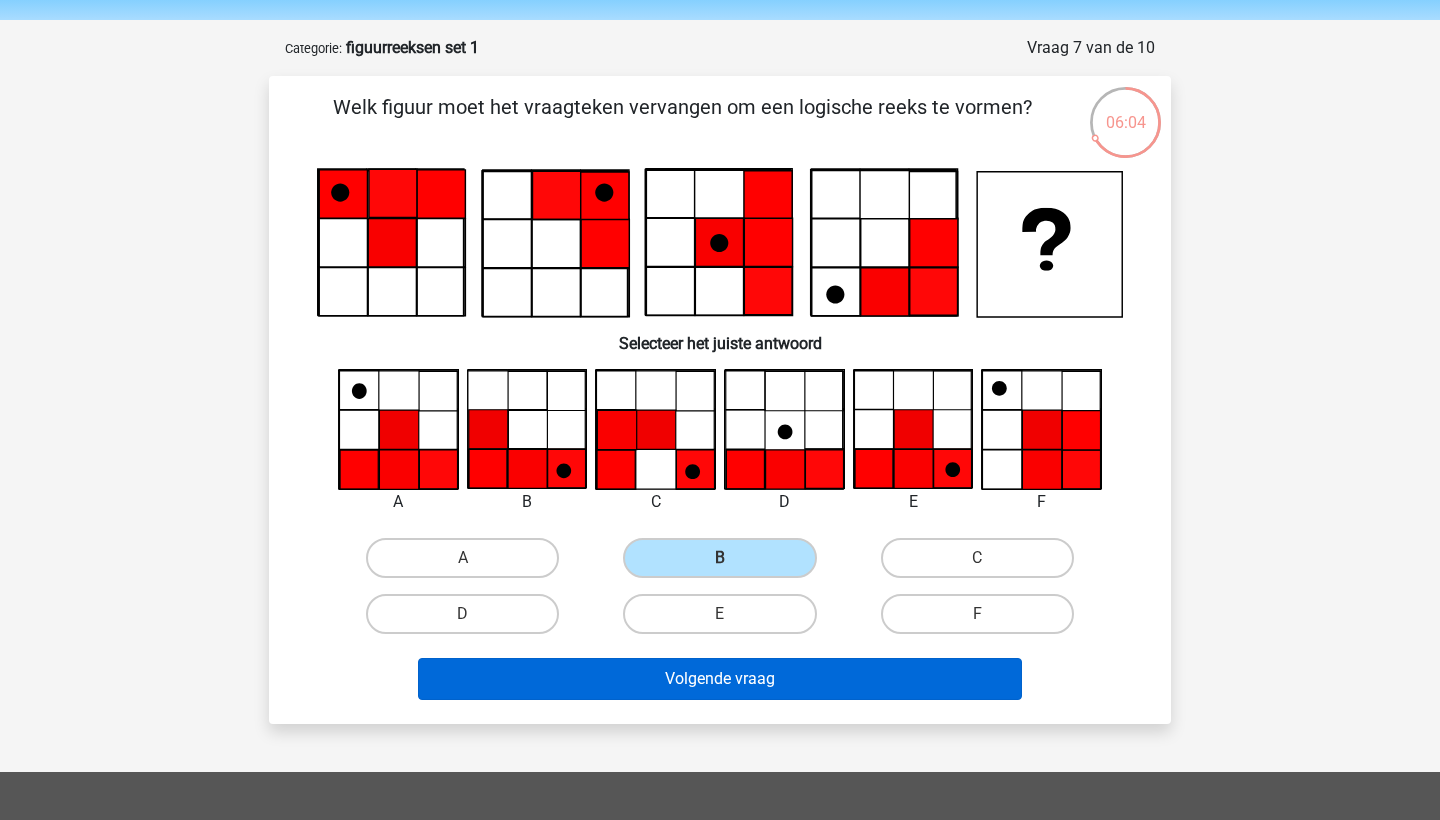 click on "Volgende vraag" at bounding box center (720, 679) 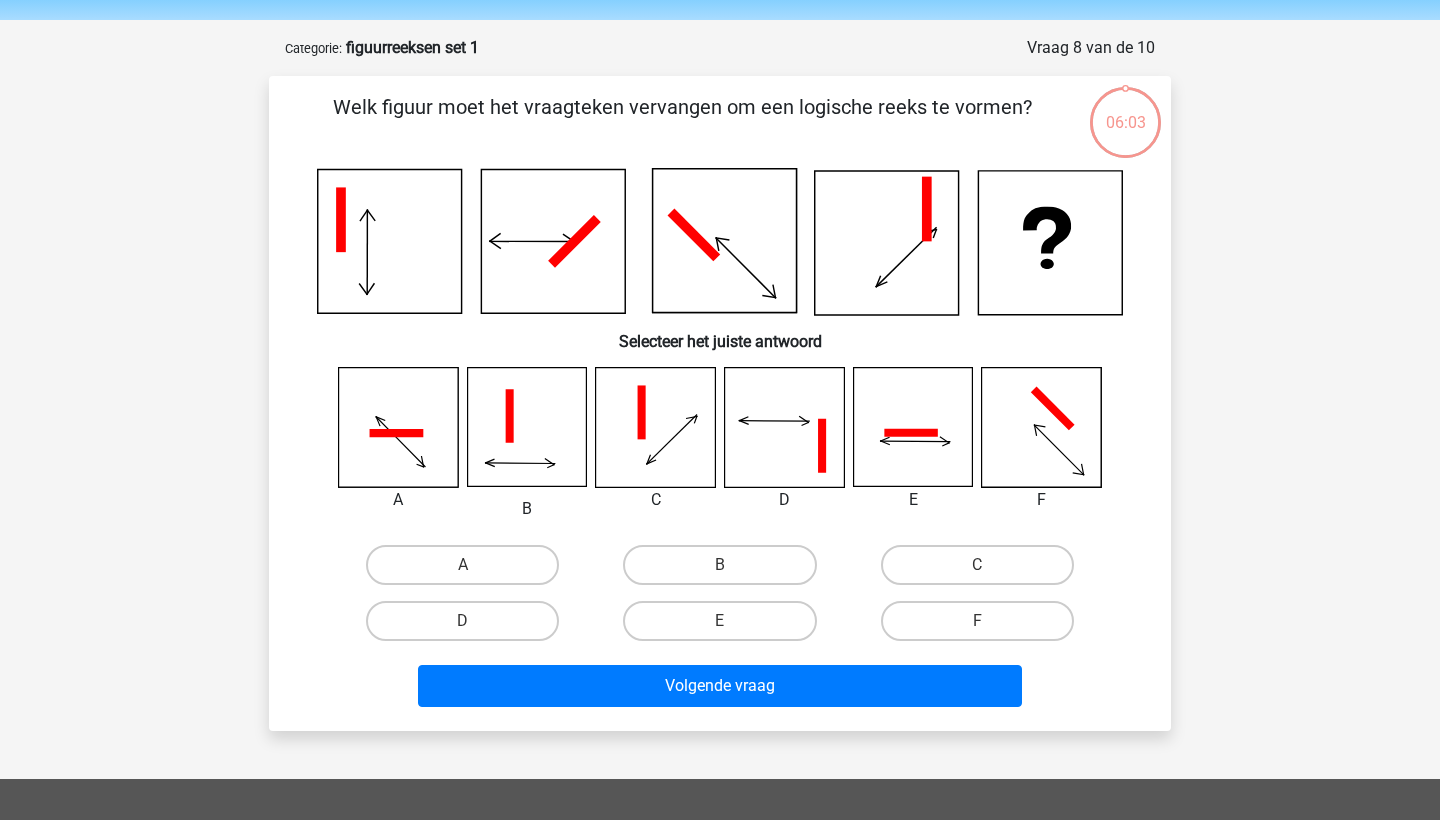 scroll, scrollTop: 100, scrollLeft: 0, axis: vertical 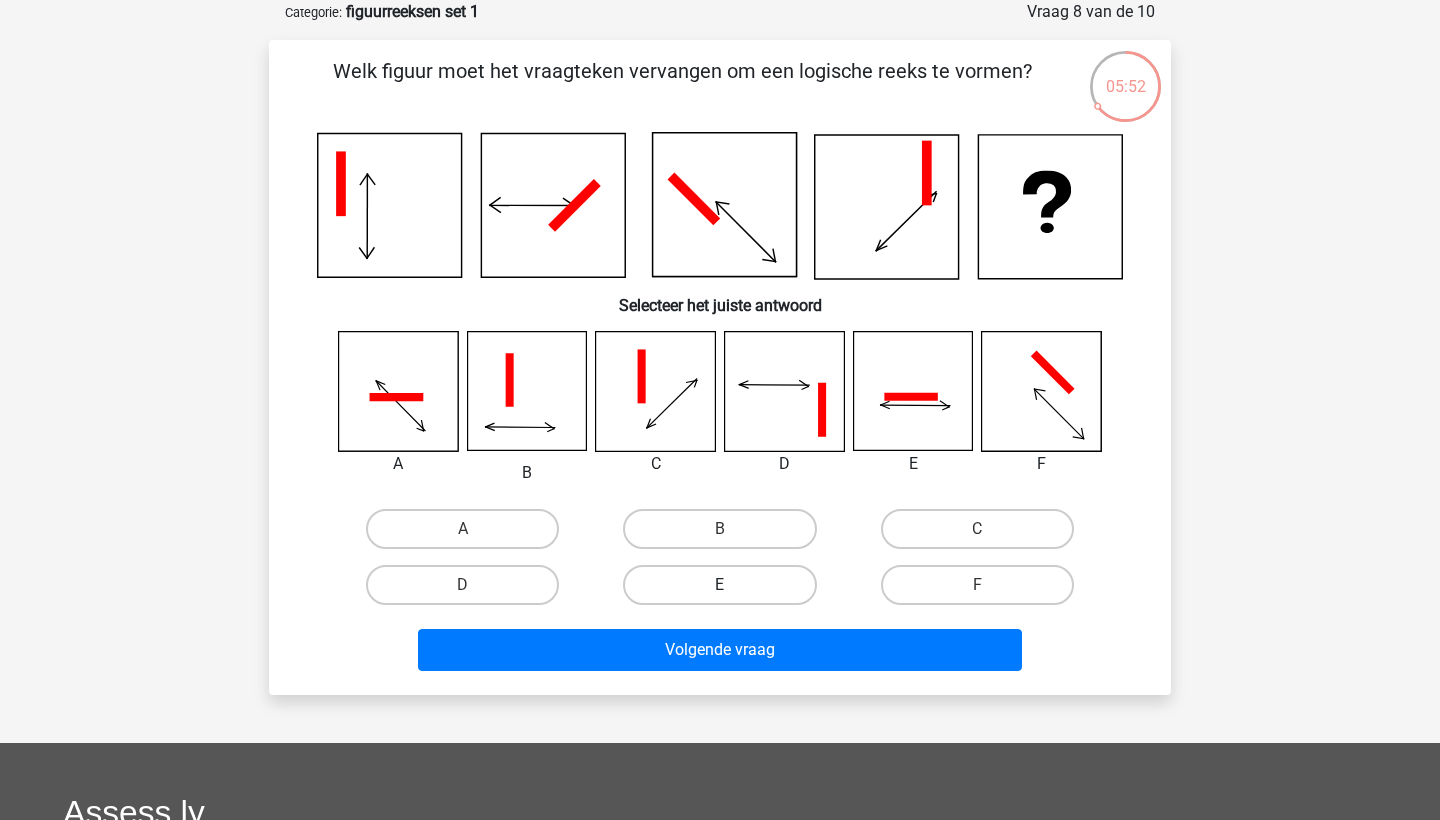 click on "E" at bounding box center [719, 585] 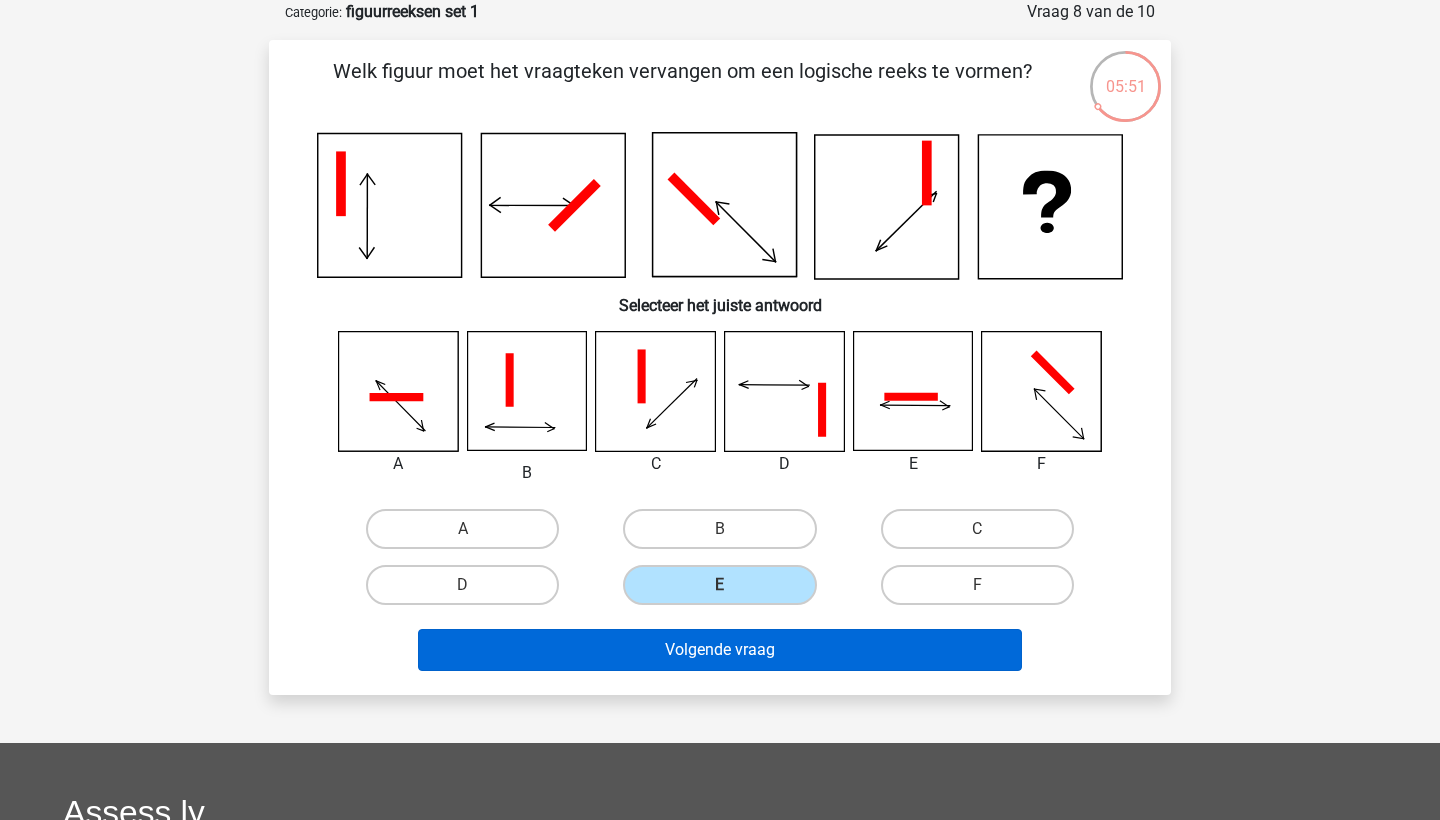 click on "Volgende vraag" at bounding box center [720, 650] 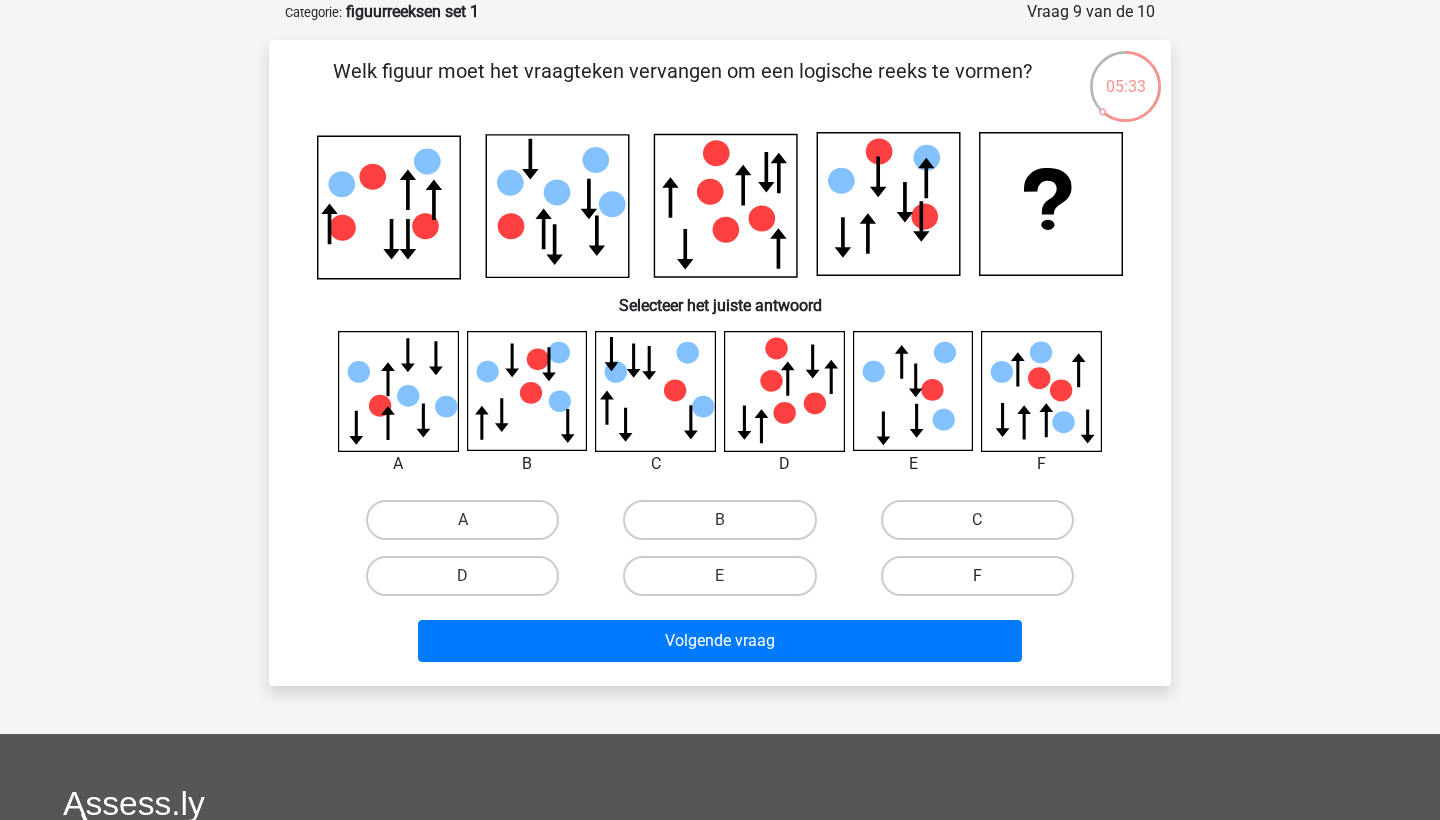 click on "F" at bounding box center (977, 576) 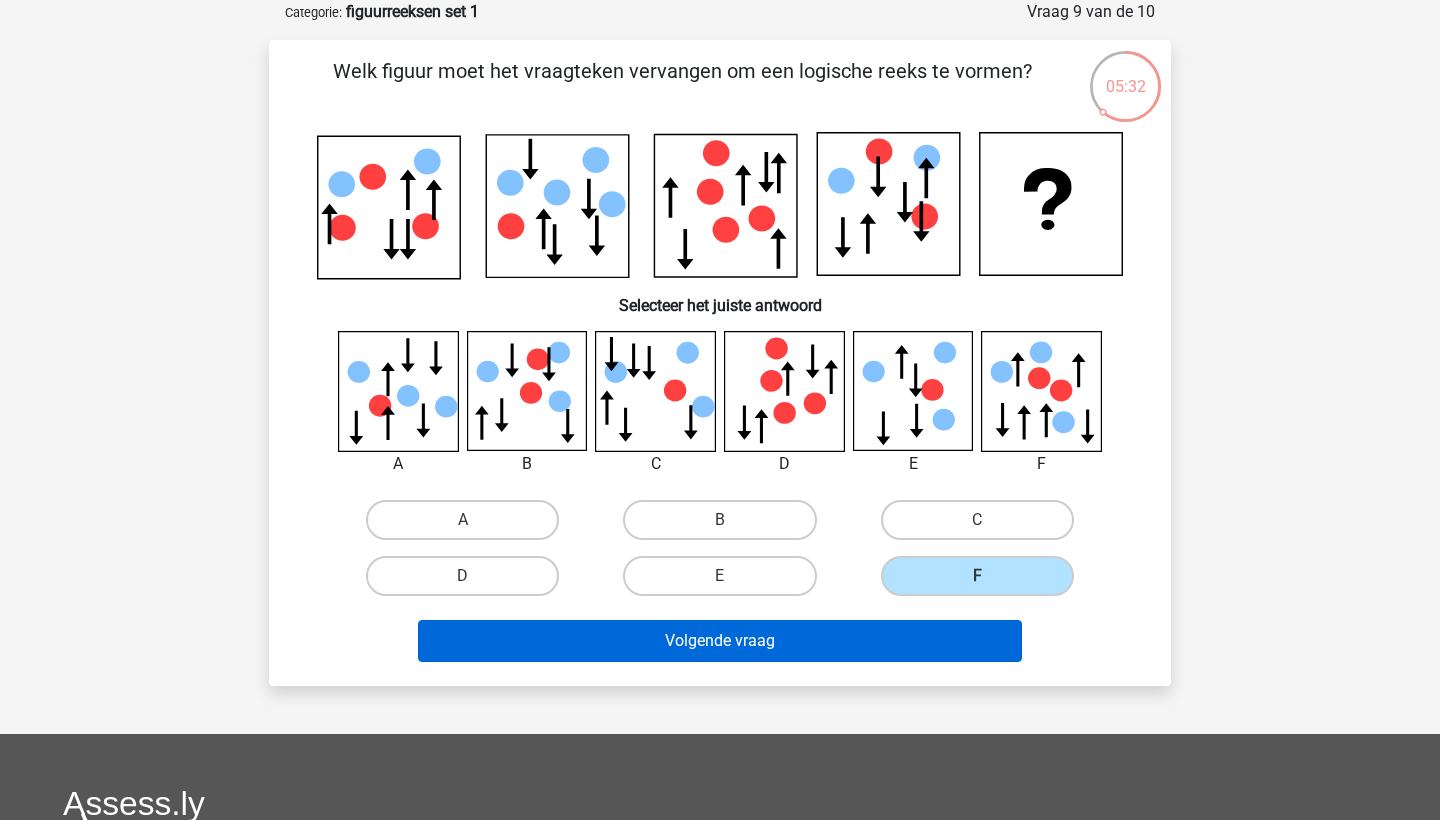 click on "Volgende vraag" at bounding box center (720, 641) 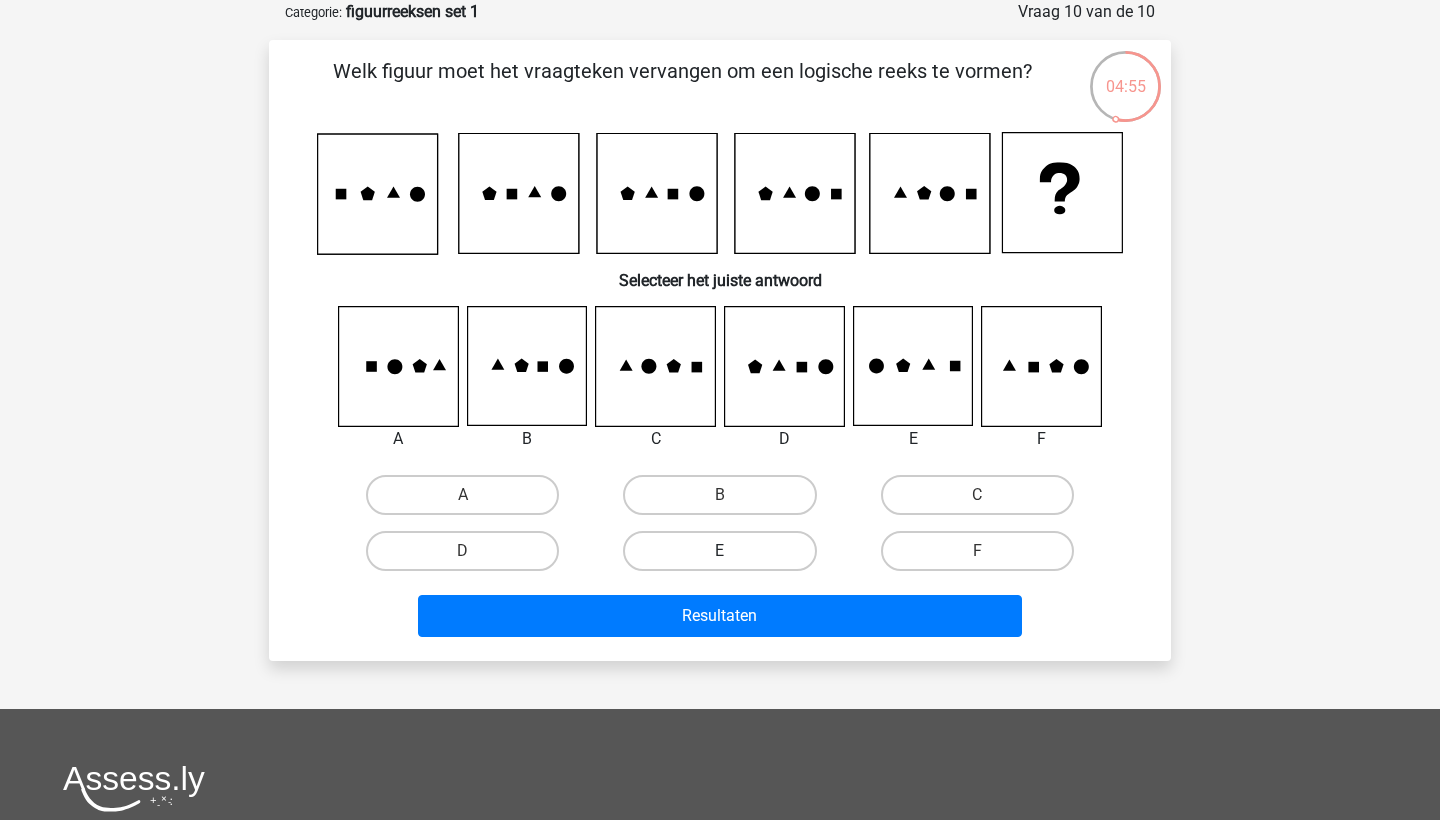 click on "E" at bounding box center [719, 551] 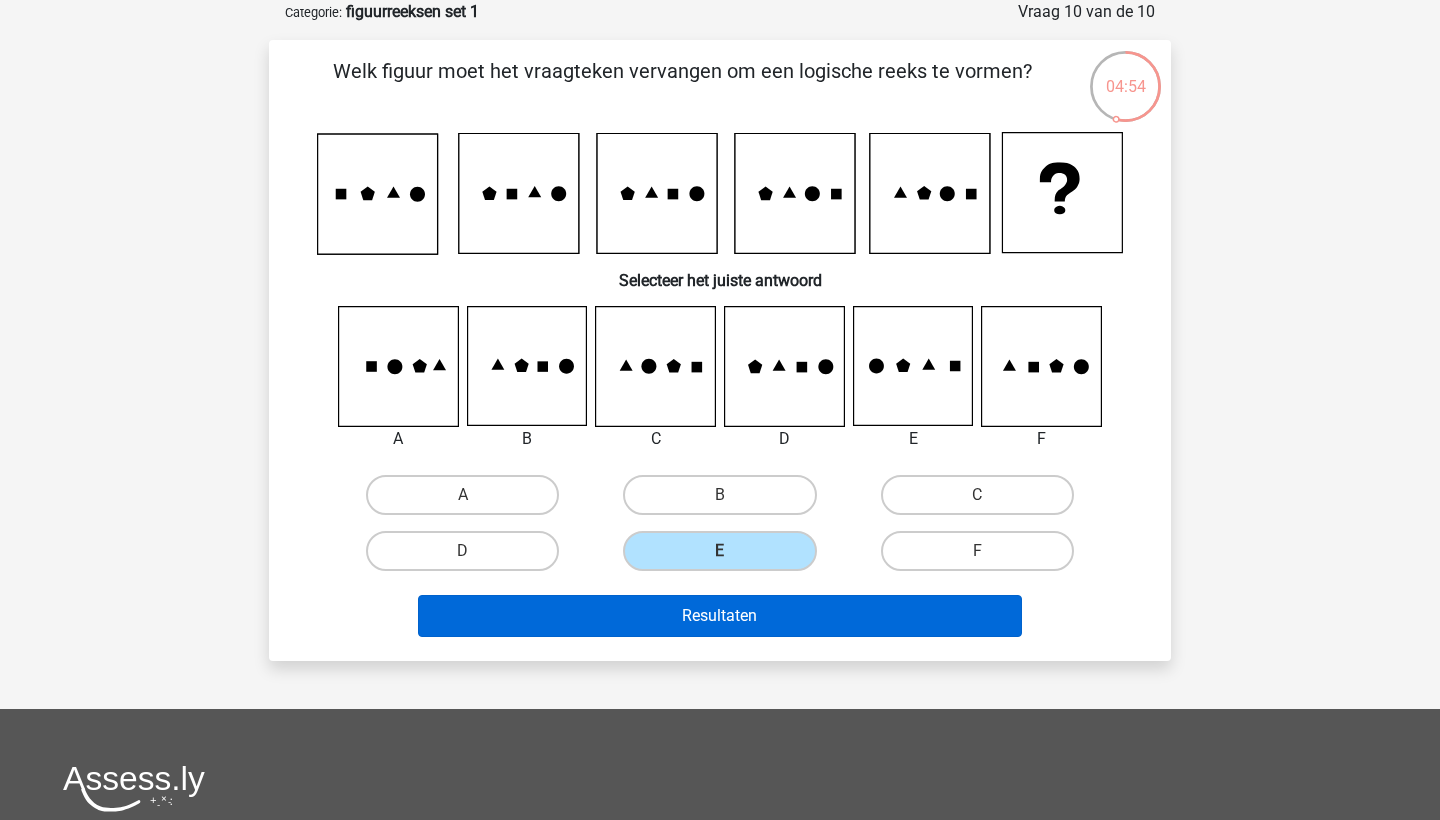 click on "Resultaten" at bounding box center (720, 616) 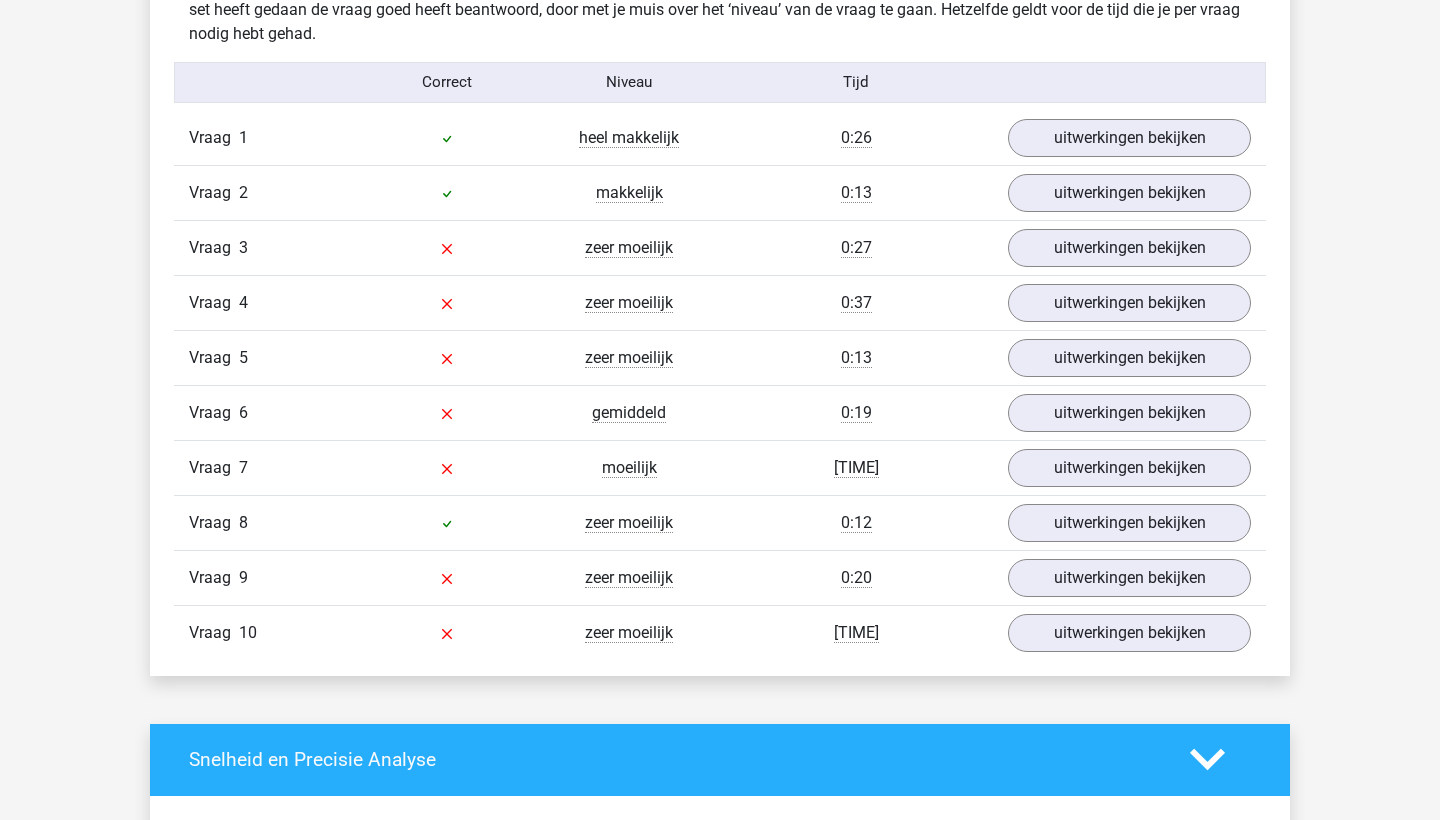 scroll, scrollTop: 1611, scrollLeft: 0, axis: vertical 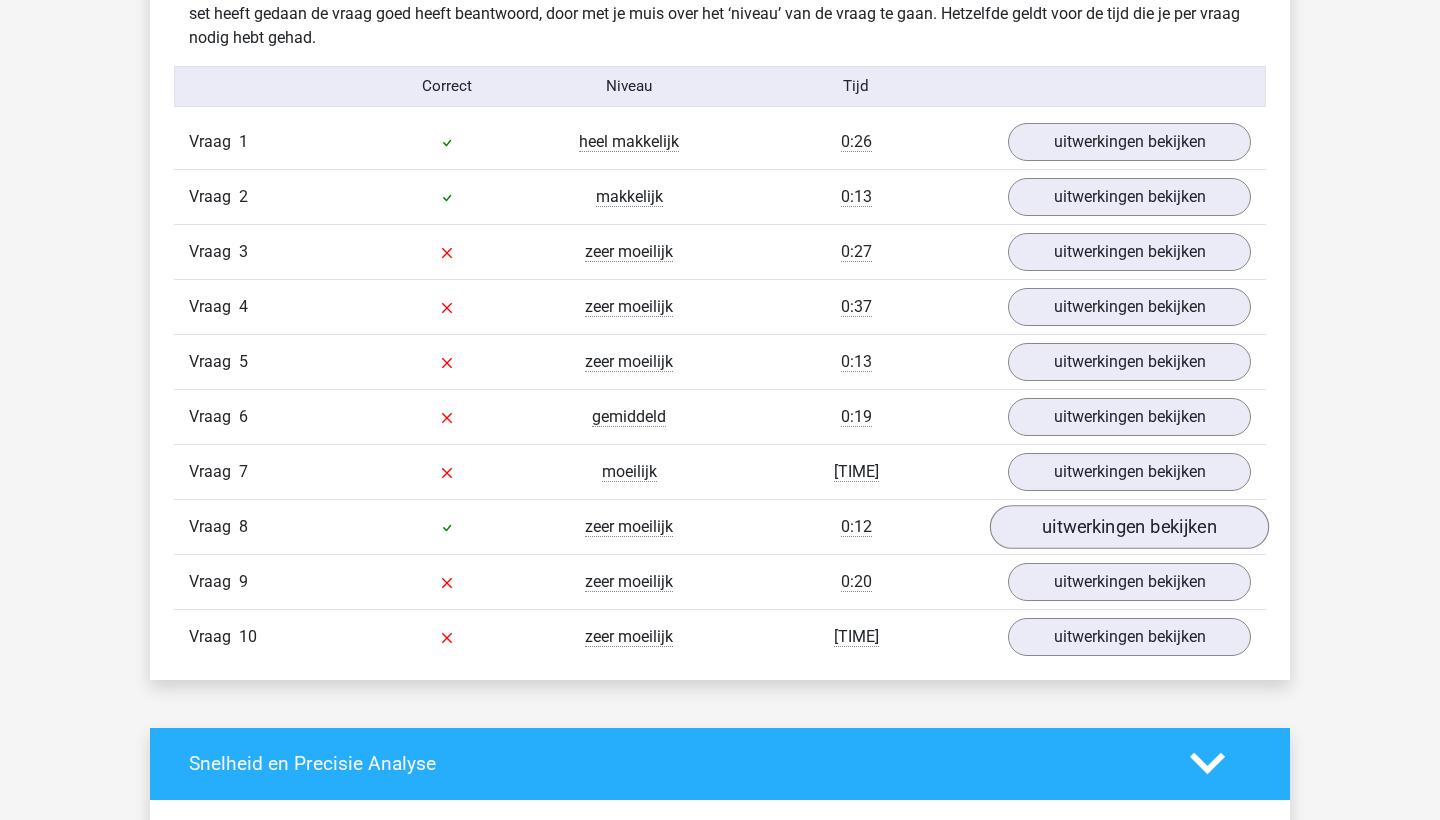 click on "uitwerkingen bekijken" at bounding box center (1129, 527) 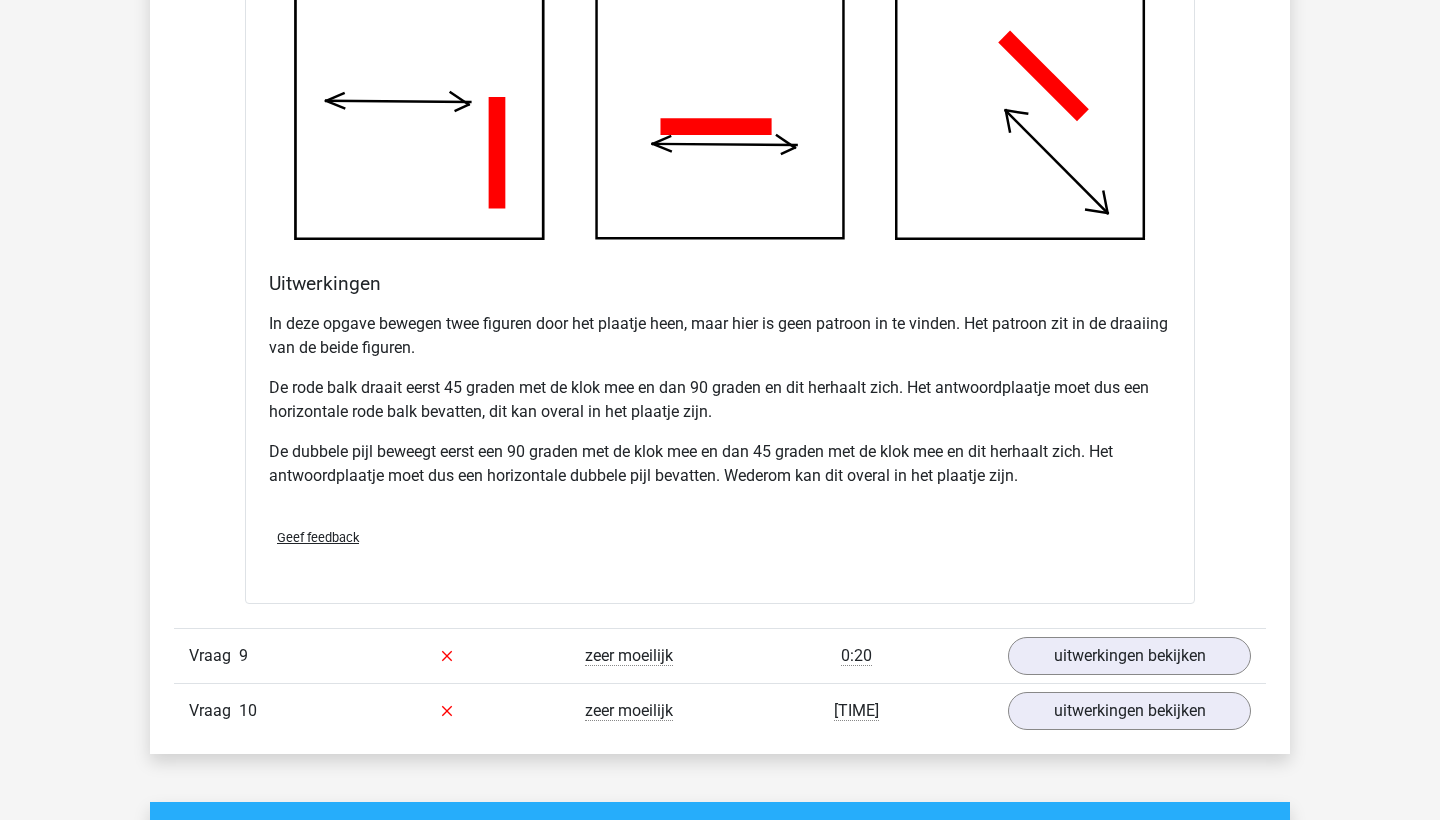 scroll, scrollTop: 2806, scrollLeft: 0, axis: vertical 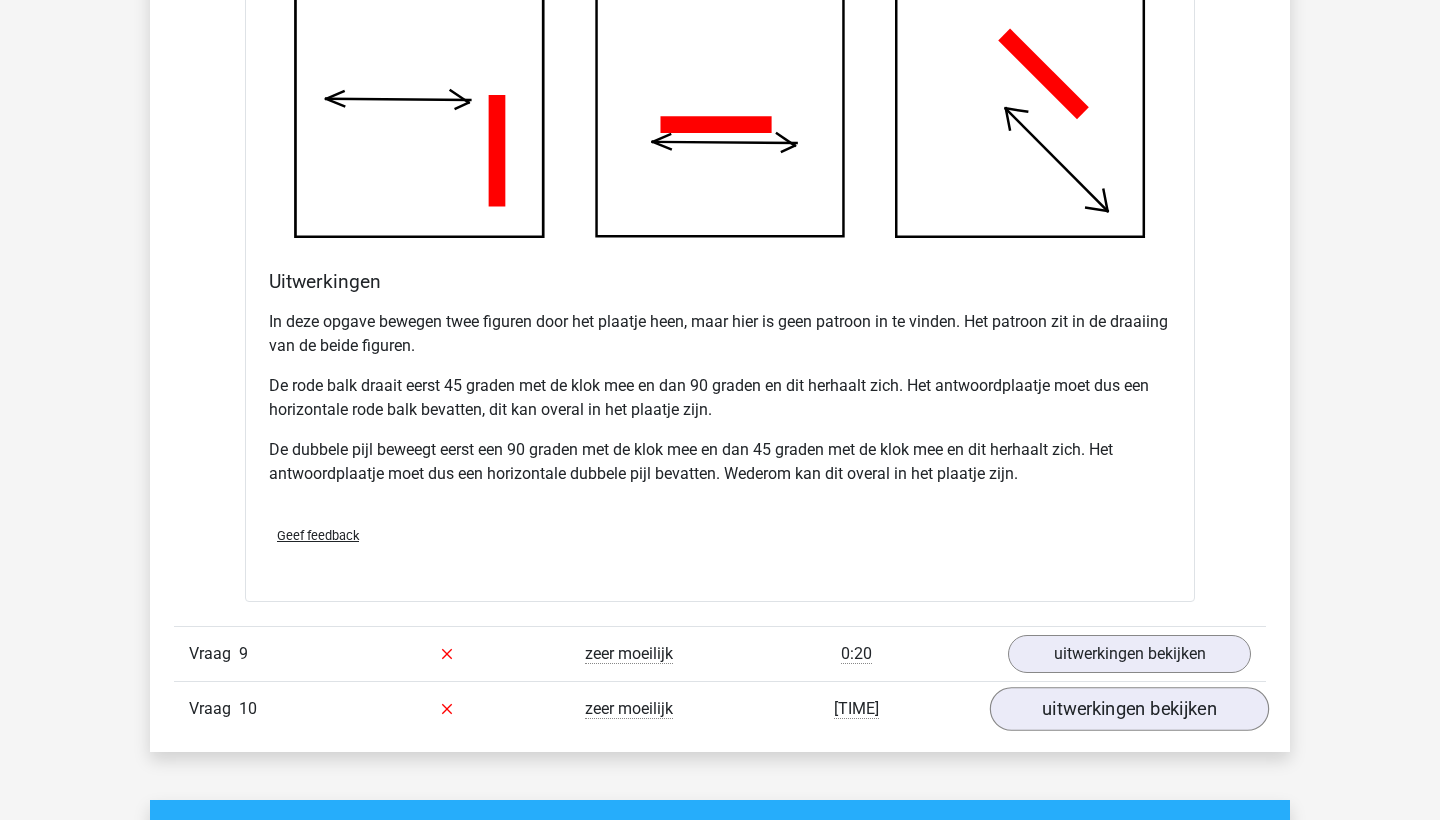 click on "uitwerkingen bekijken" at bounding box center (1129, 709) 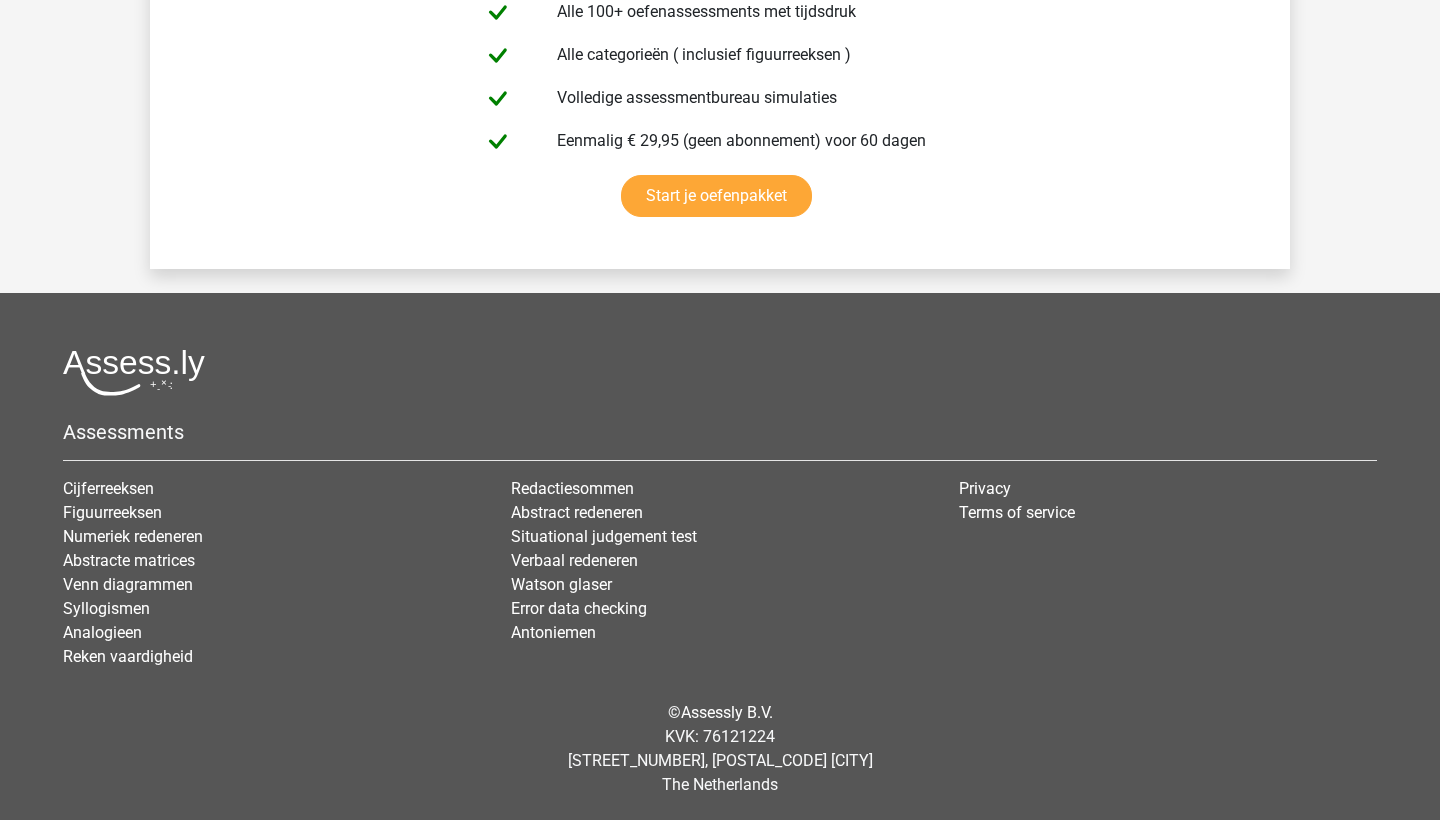 scroll, scrollTop: 6497, scrollLeft: 0, axis: vertical 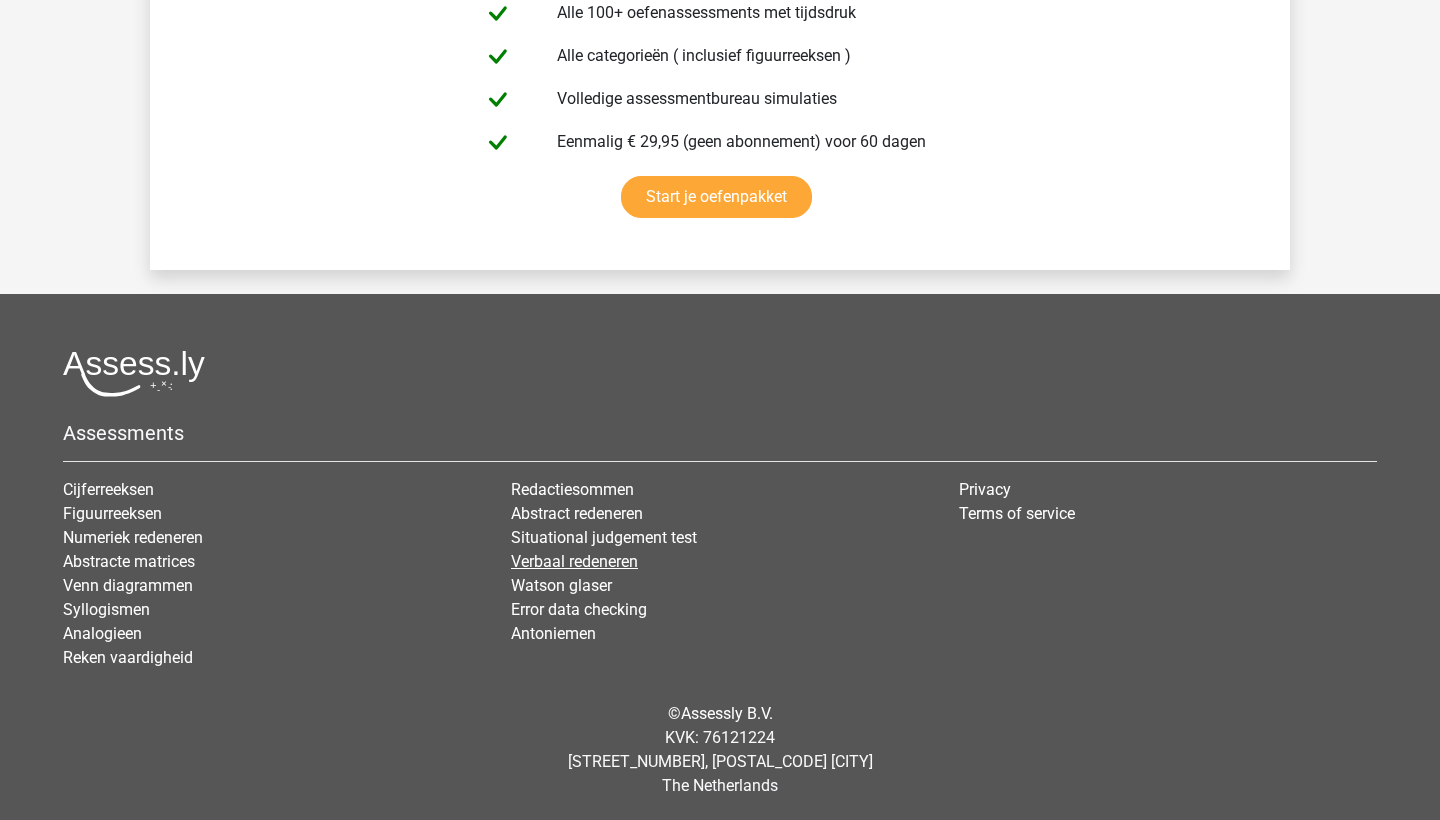 click on "Verbaal redeneren" at bounding box center [574, 561] 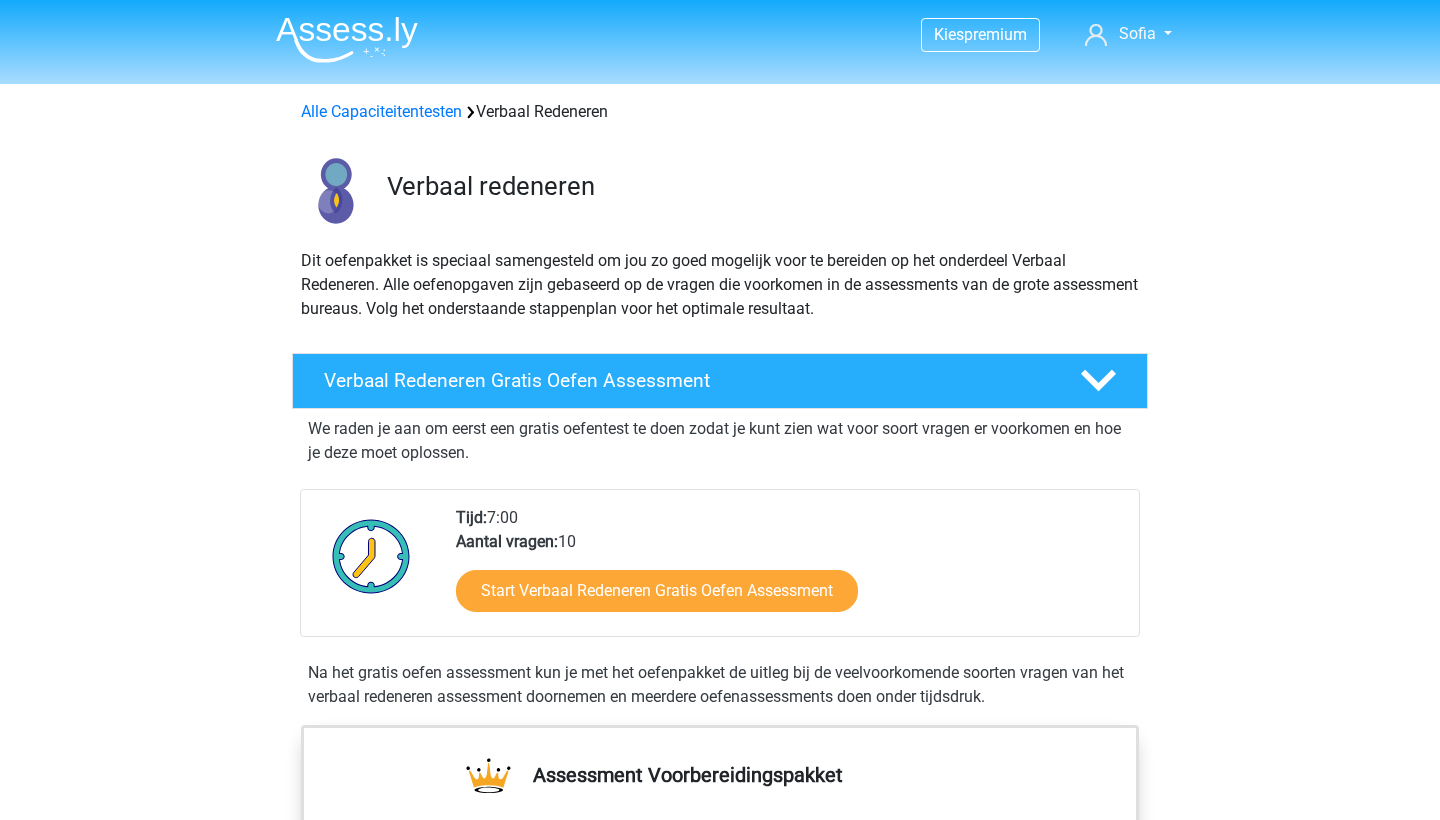 scroll, scrollTop: 0, scrollLeft: 0, axis: both 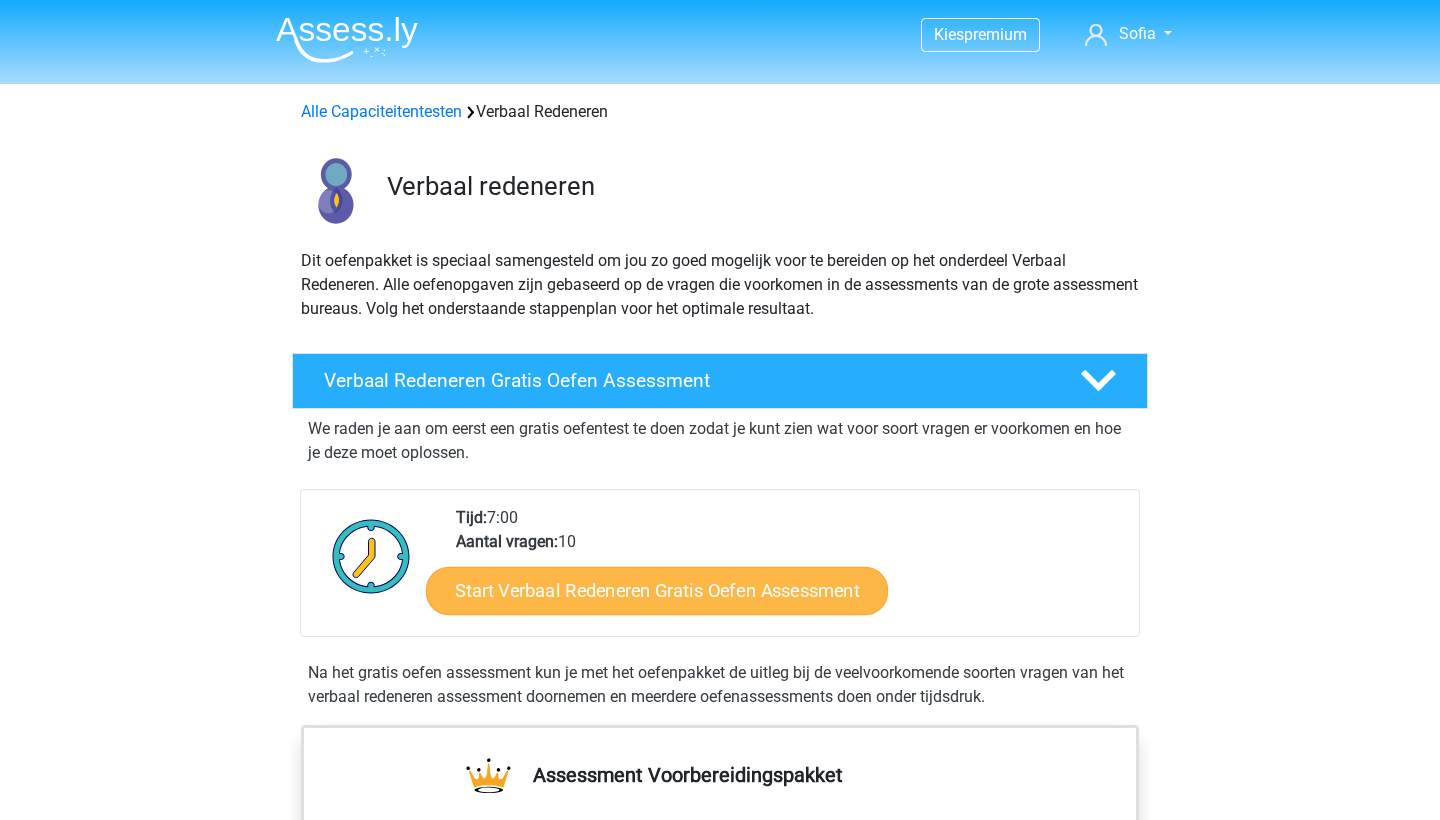 click on "Start Verbaal Redeneren
Gratis Oefen Assessment" at bounding box center (657, 591) 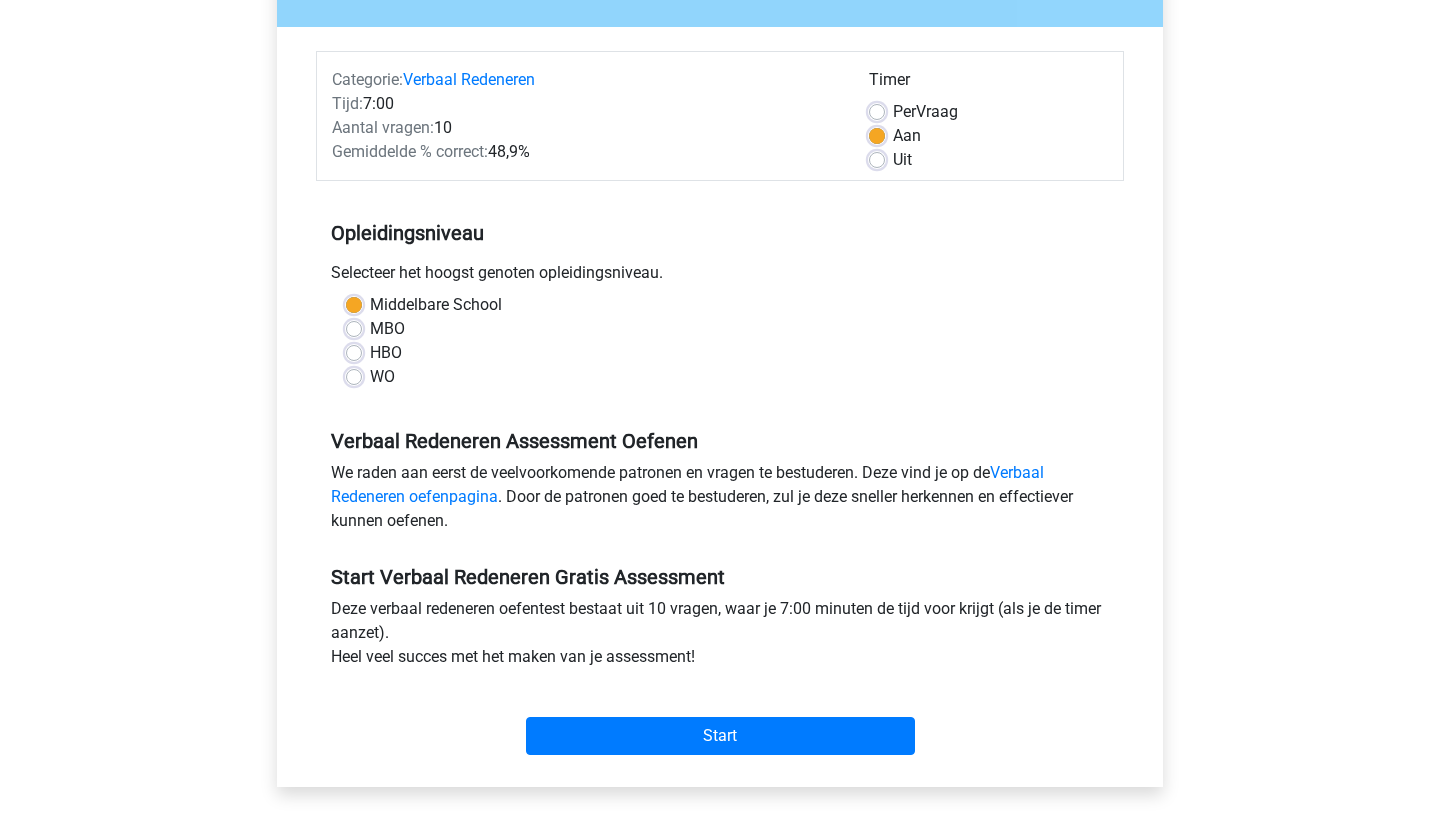 scroll, scrollTop: 273, scrollLeft: 0, axis: vertical 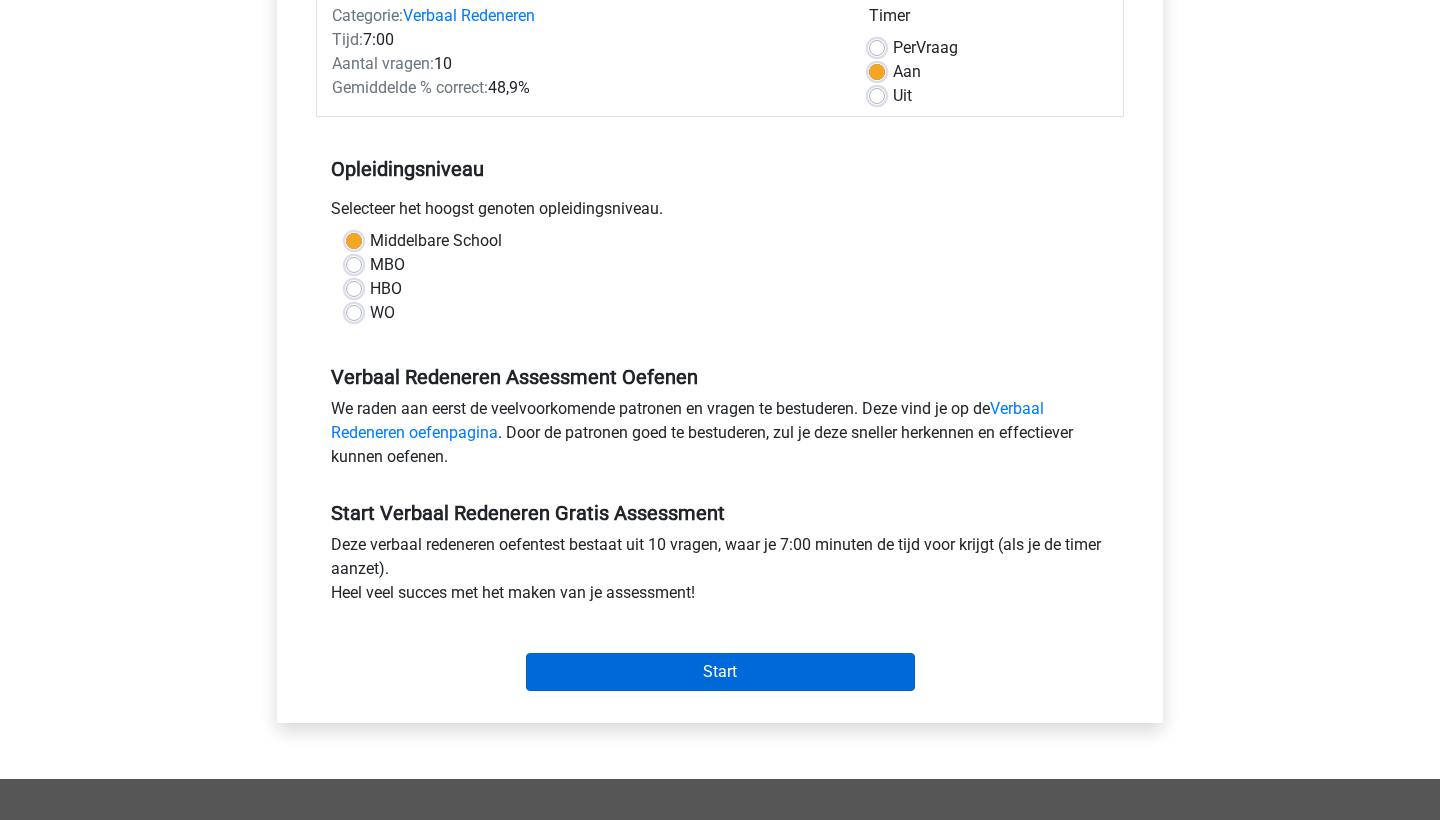 click on "Start" at bounding box center (720, 672) 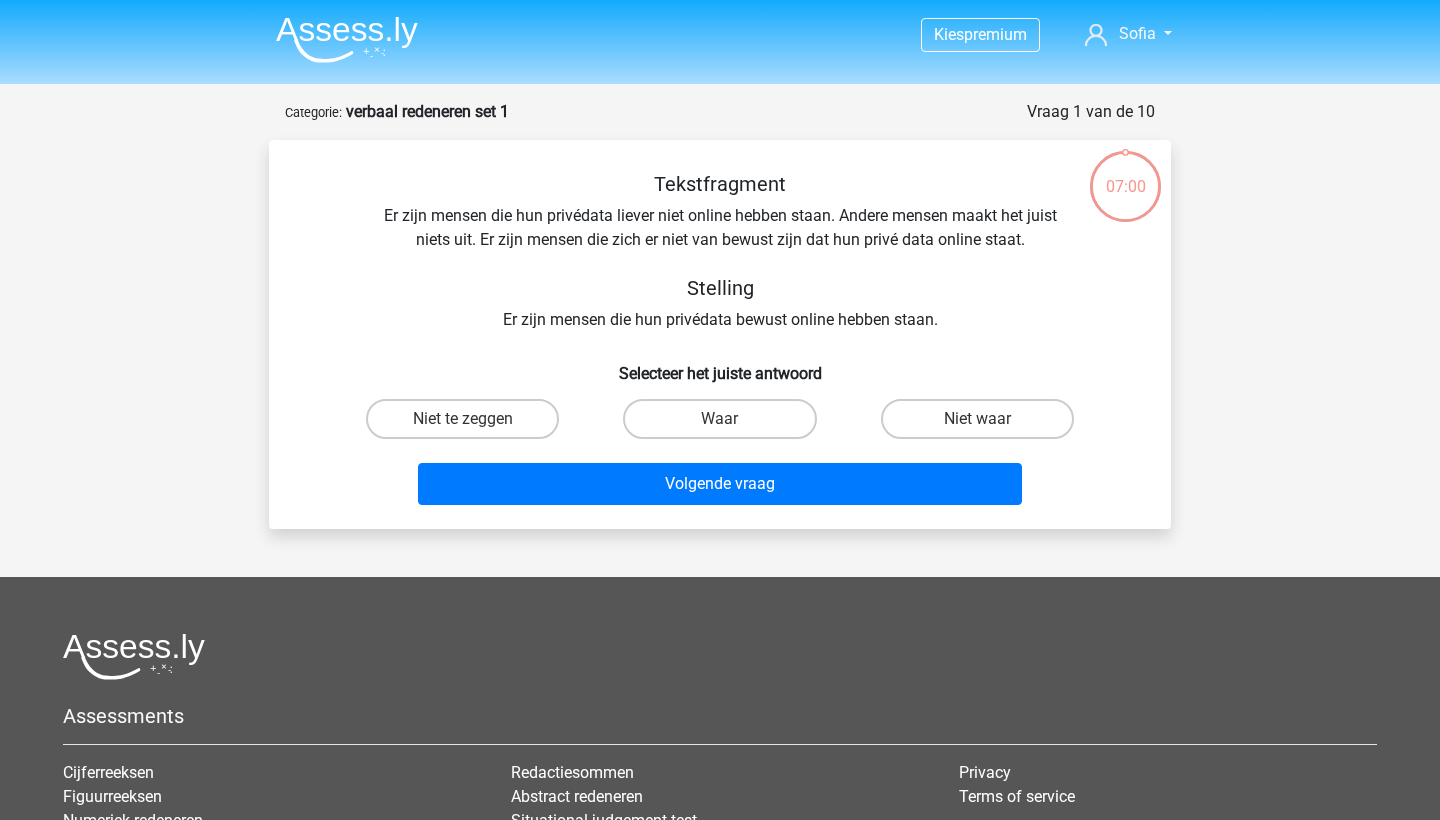 scroll, scrollTop: 0, scrollLeft: 0, axis: both 